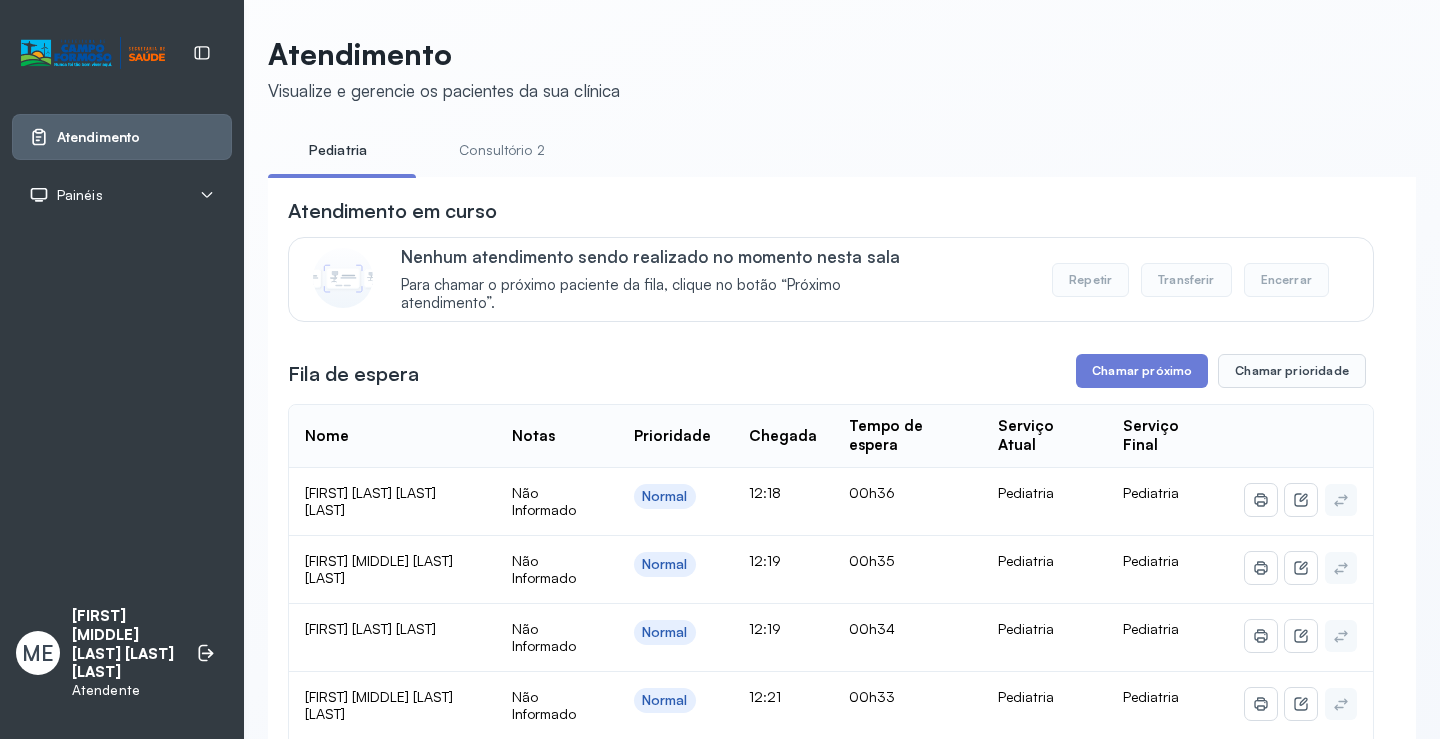scroll, scrollTop: 0, scrollLeft: 0, axis: both 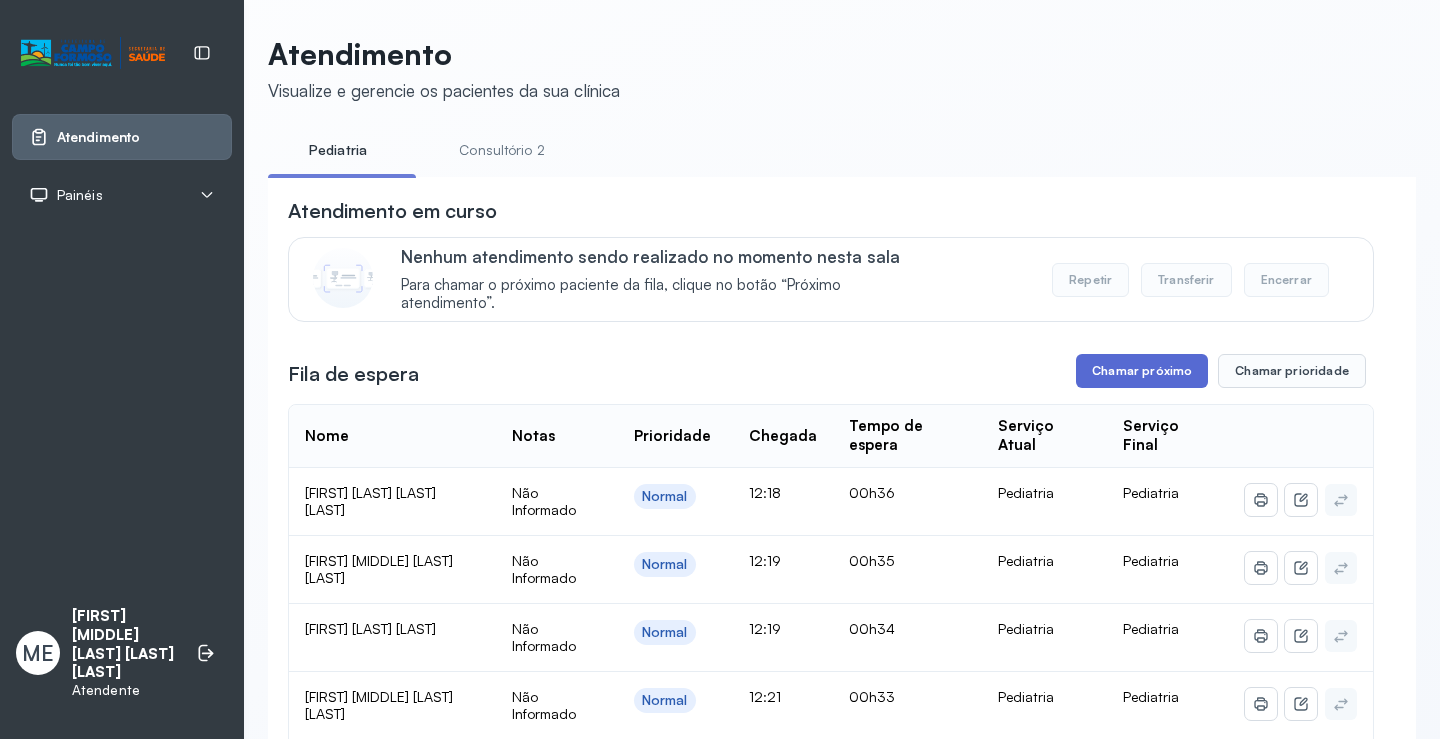 click on "Chamar próximo" at bounding box center [1142, 371] 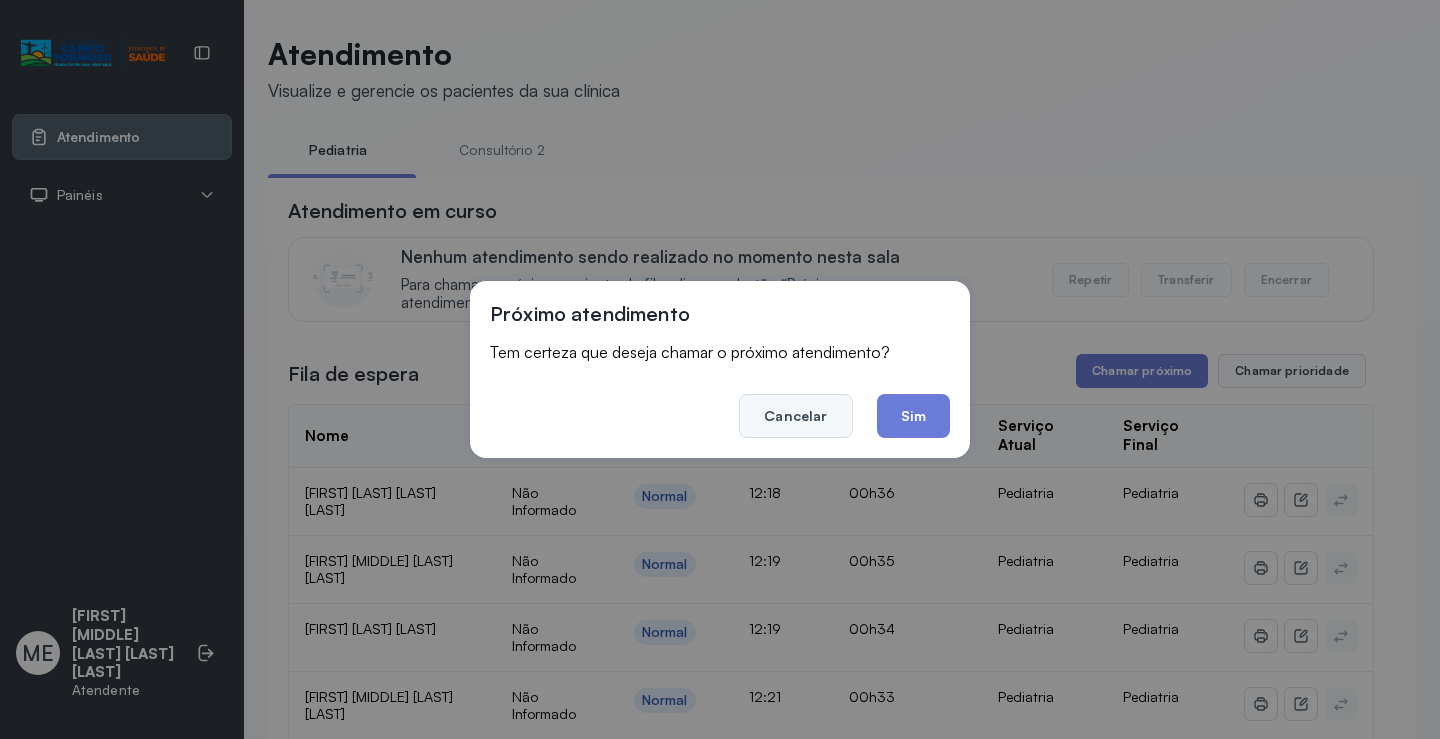 click on "Cancelar" 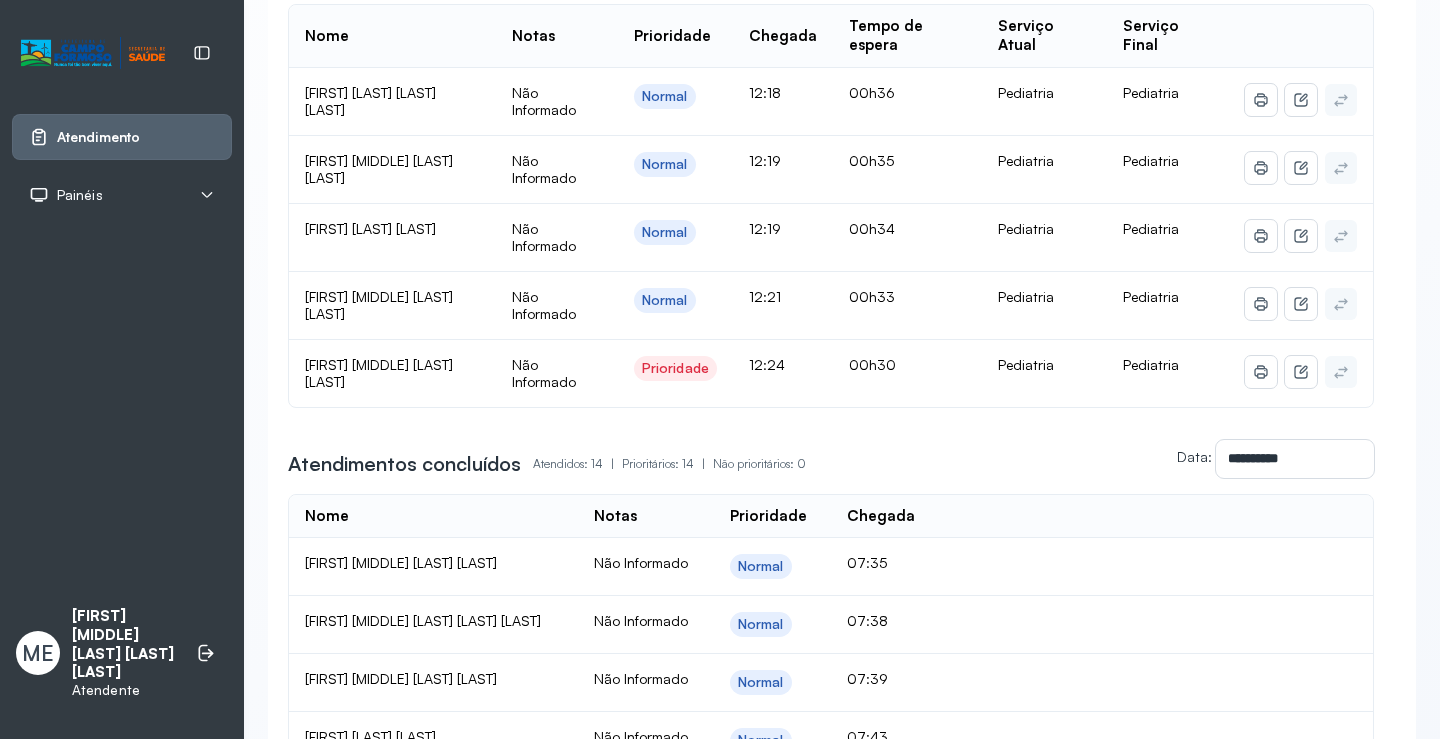 scroll, scrollTop: 300, scrollLeft: 0, axis: vertical 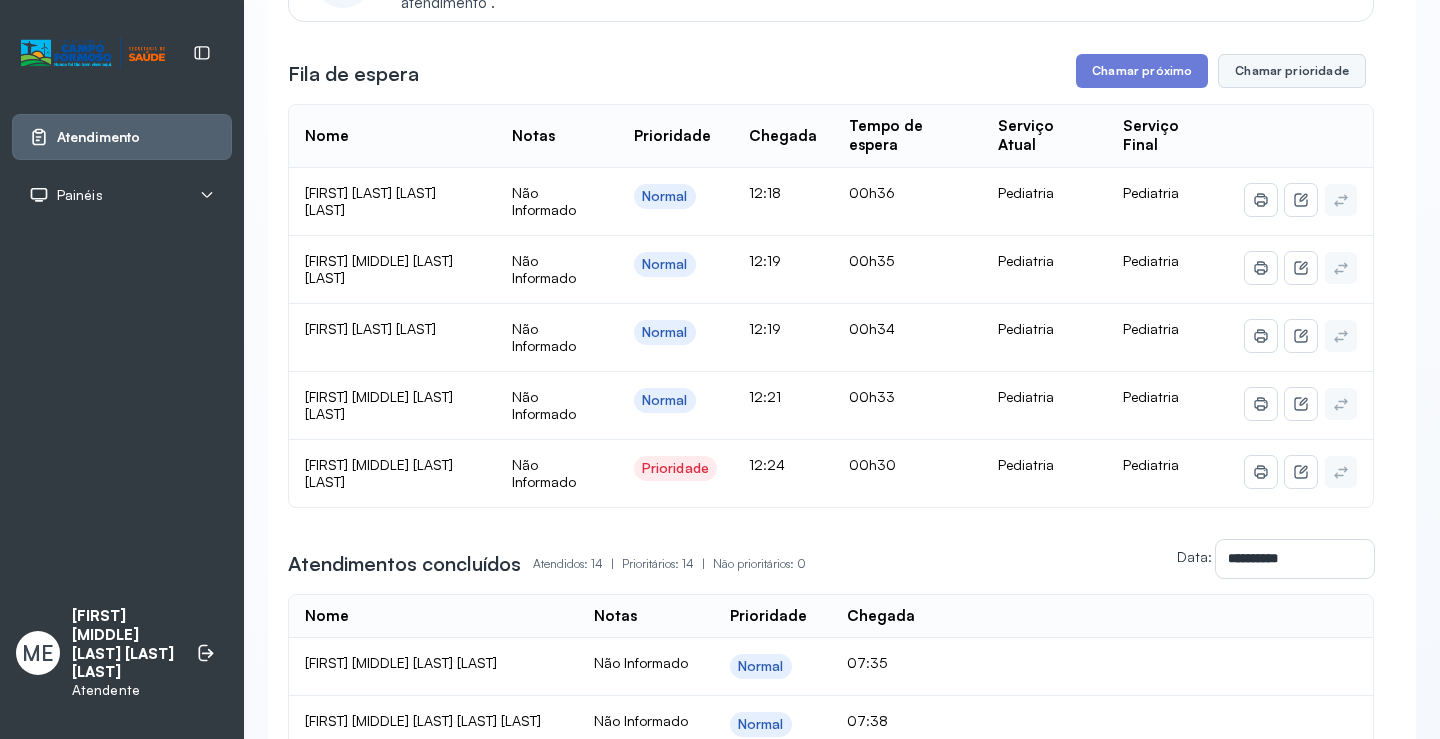click on "Chamar prioridade" at bounding box center [1292, 71] 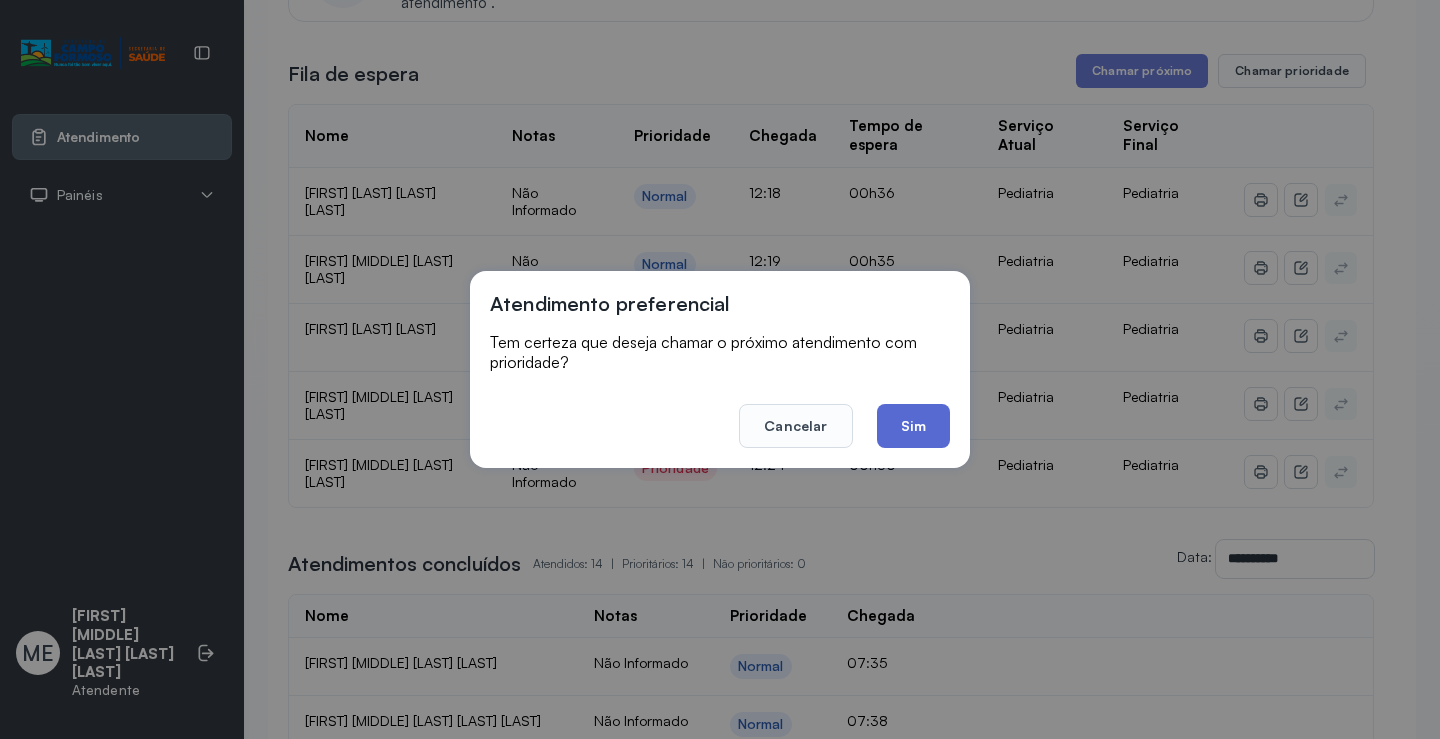 click on "Sim" 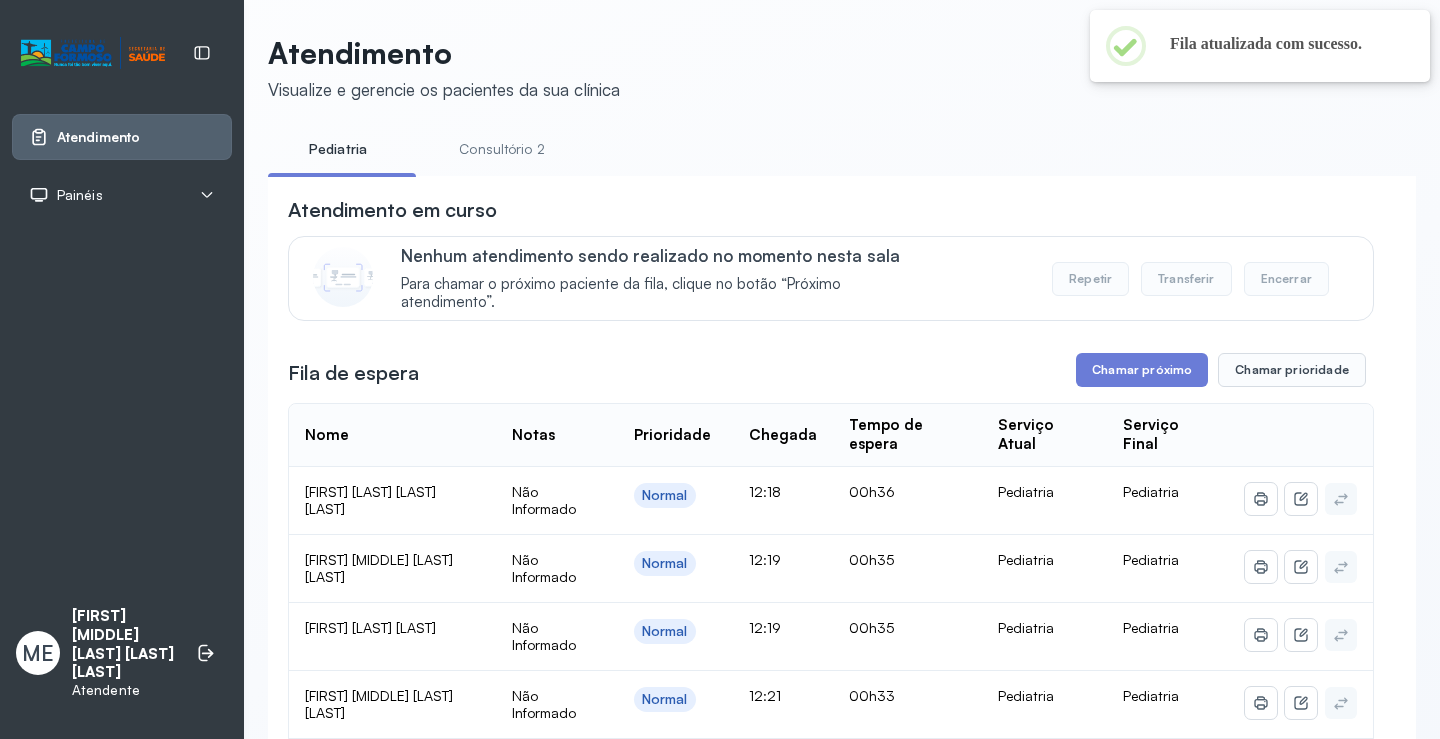 scroll, scrollTop: 300, scrollLeft: 0, axis: vertical 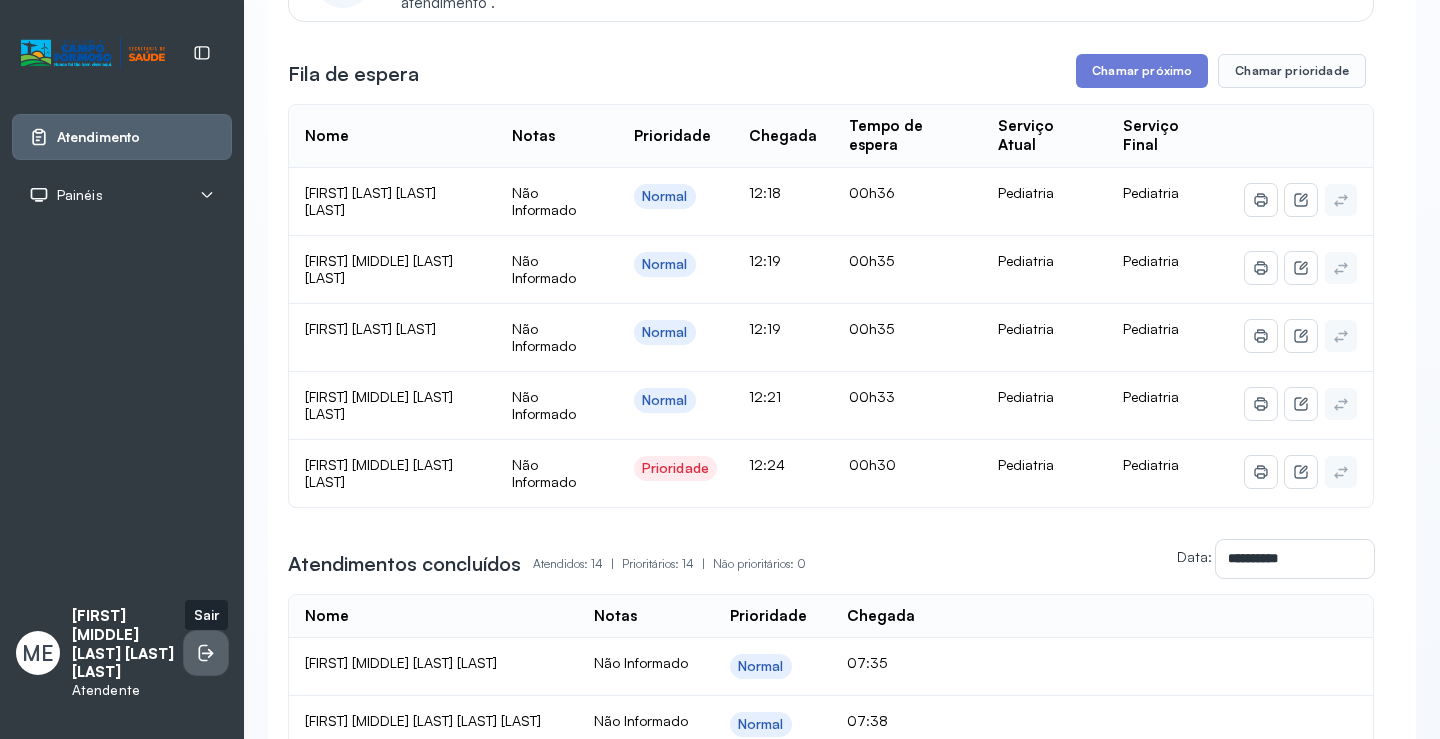 click 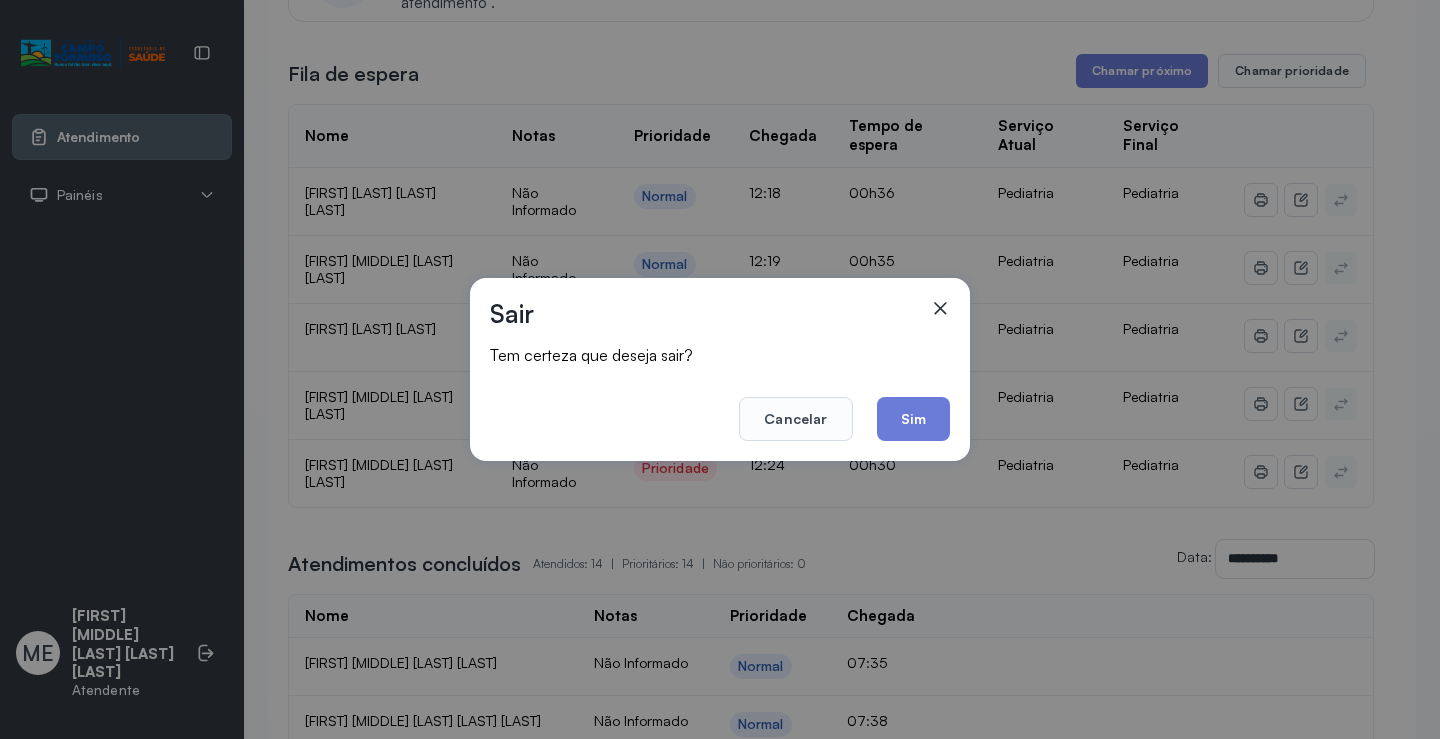 click 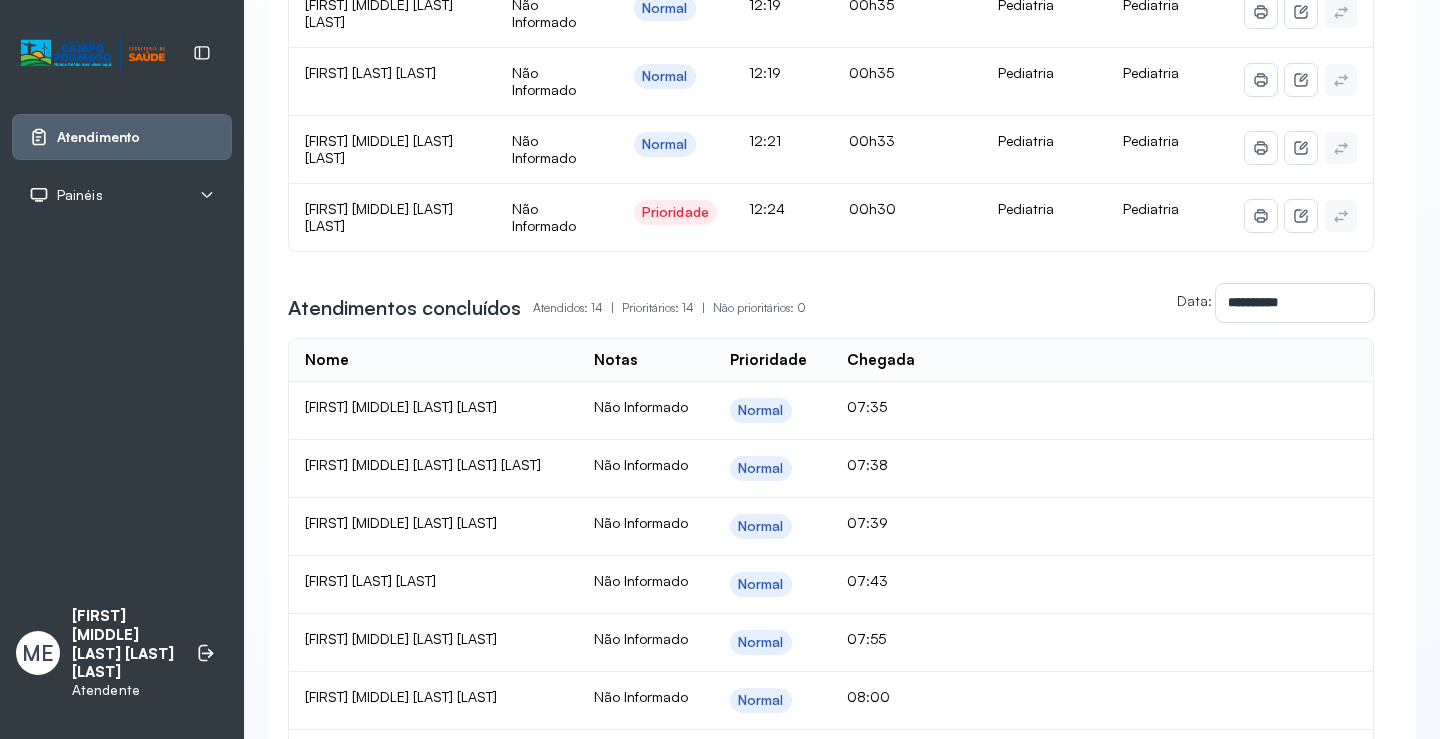 scroll, scrollTop: 0, scrollLeft: 0, axis: both 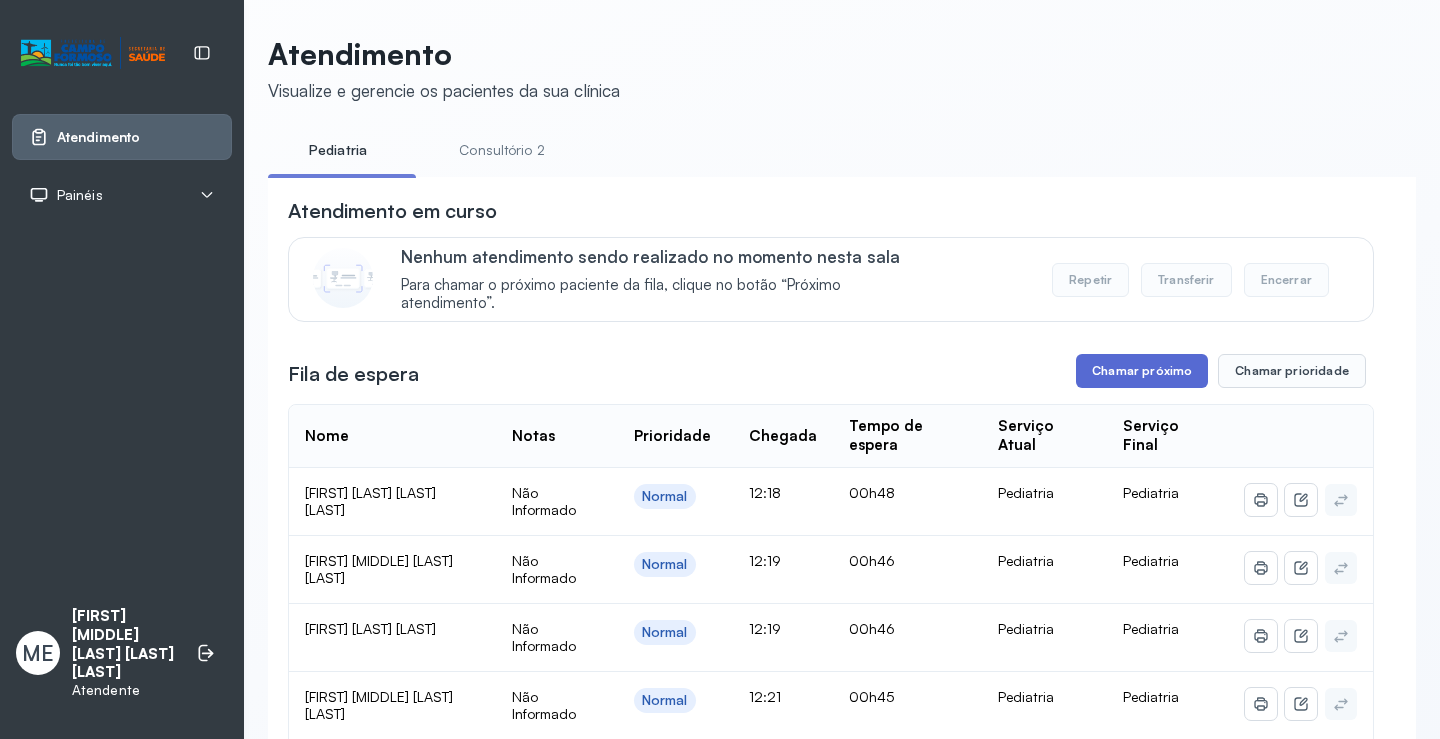 click on "Chamar próximo" at bounding box center (1142, 371) 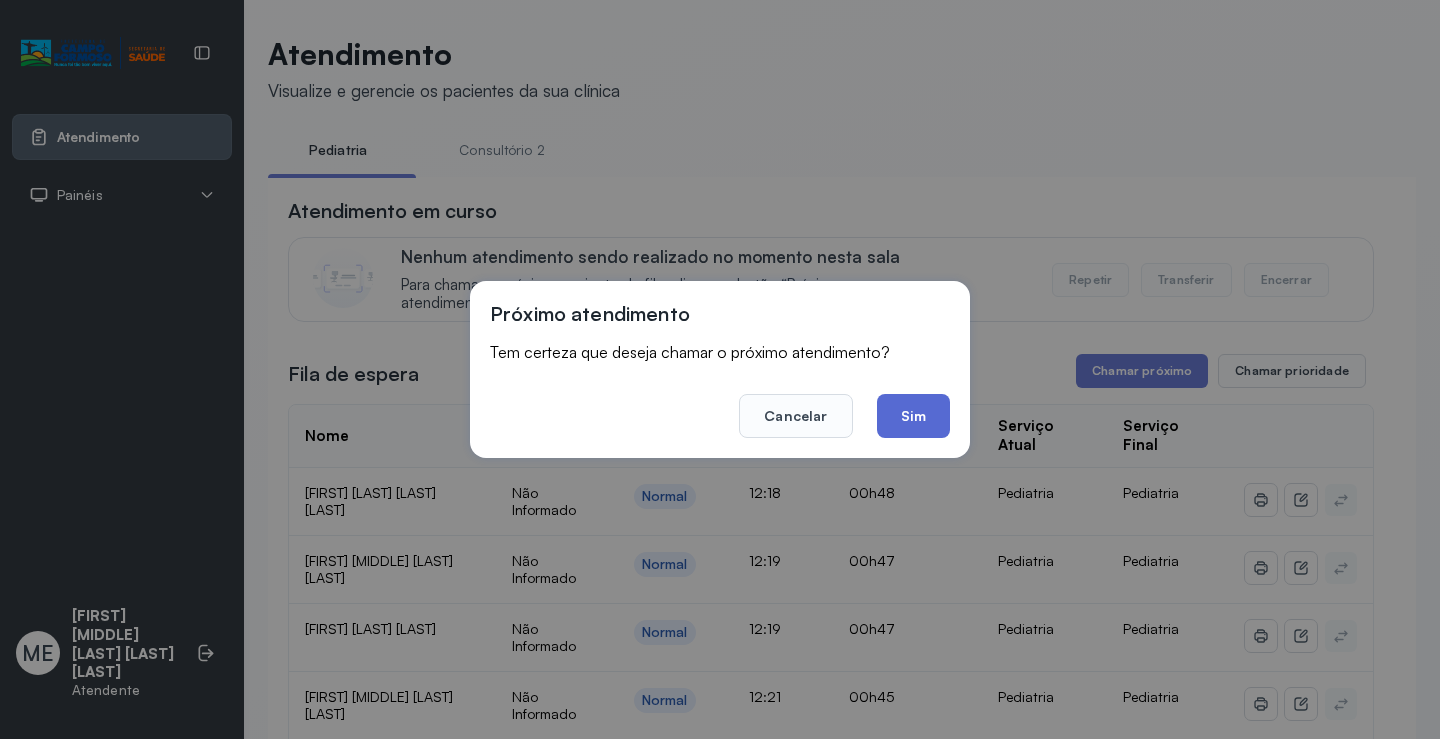 click on "Sim" 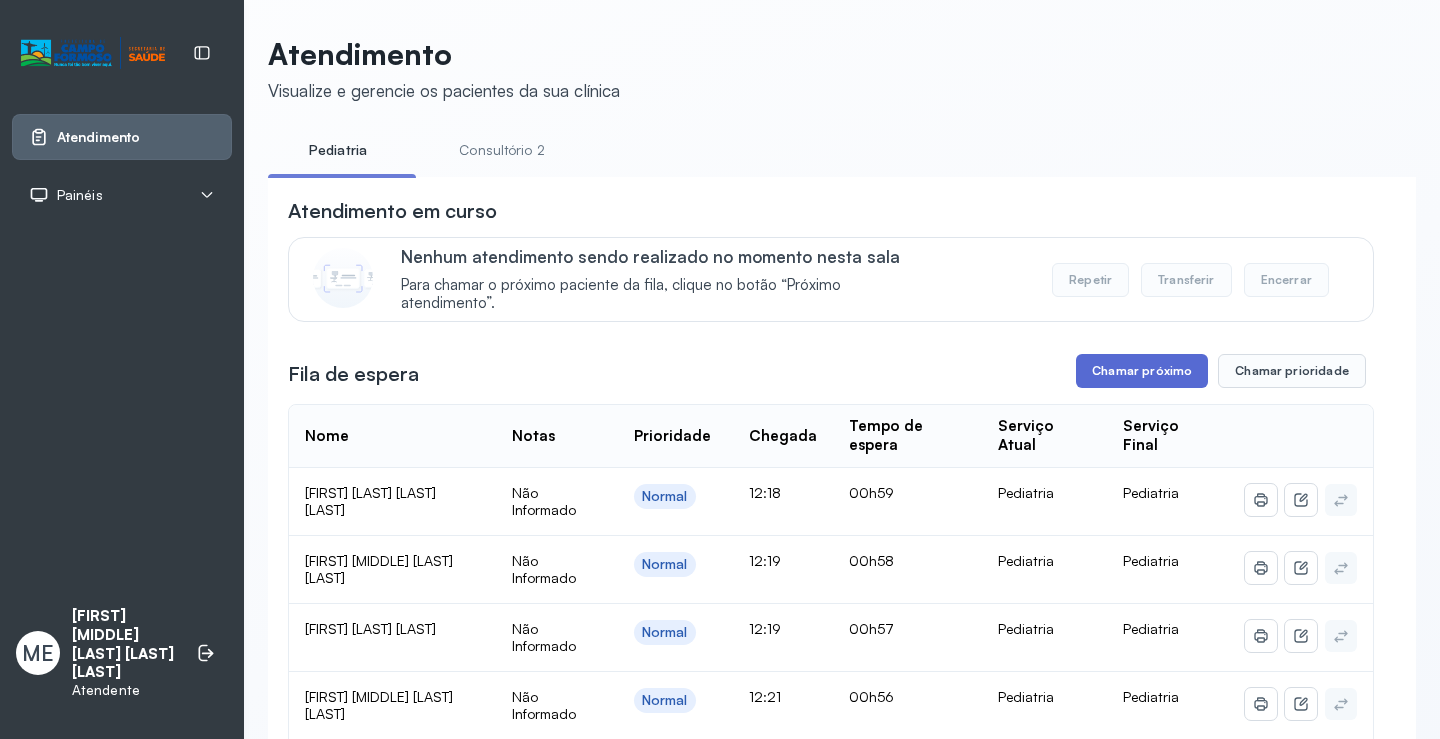 click on "Chamar próximo" at bounding box center [1142, 371] 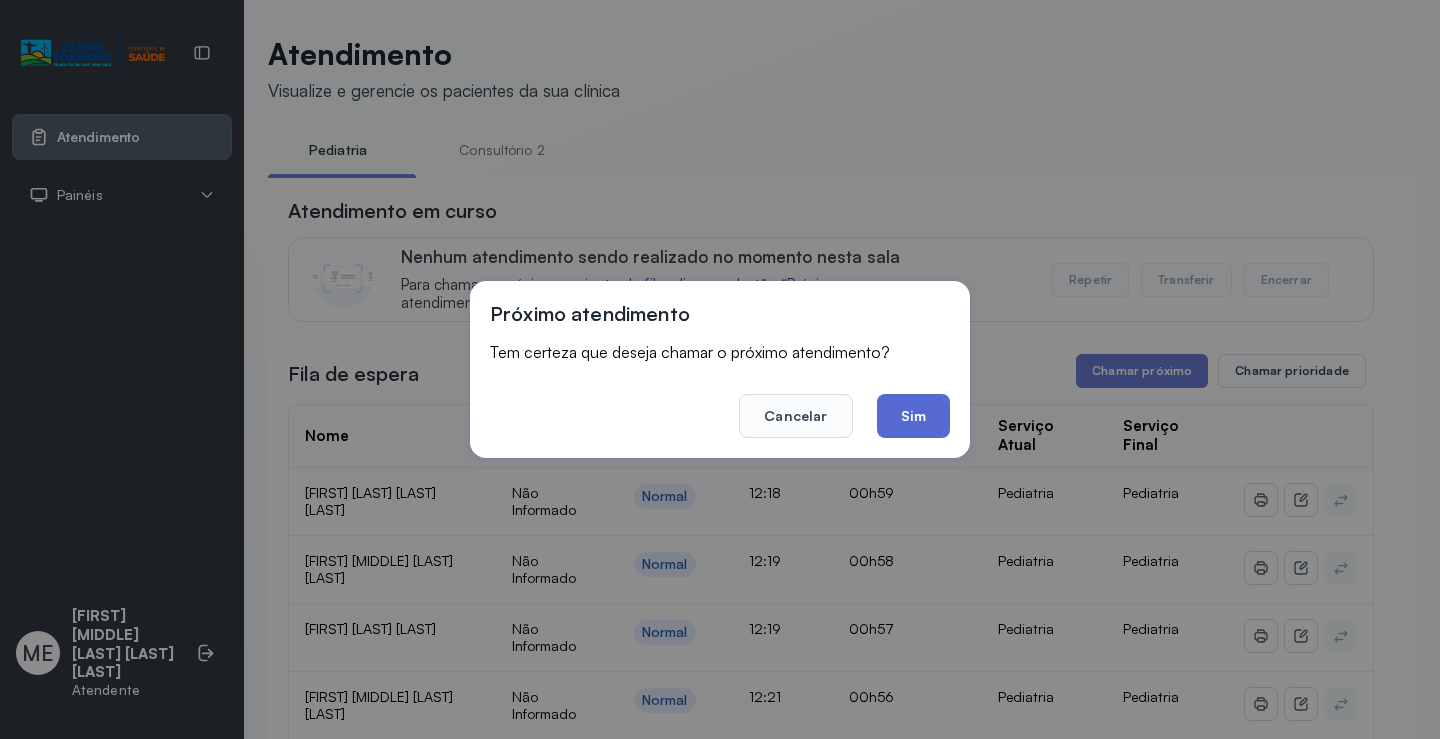 click on "Sim" 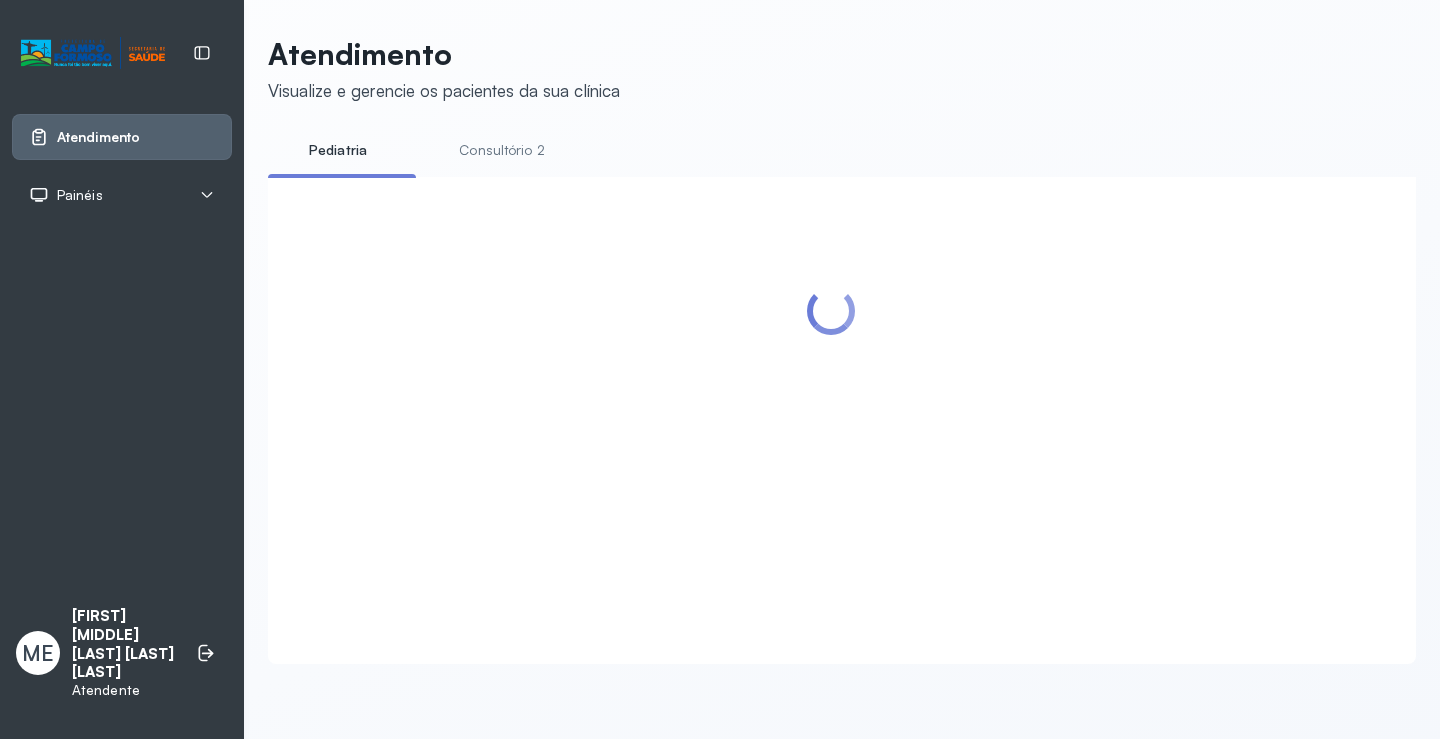 scroll, scrollTop: 1, scrollLeft: 0, axis: vertical 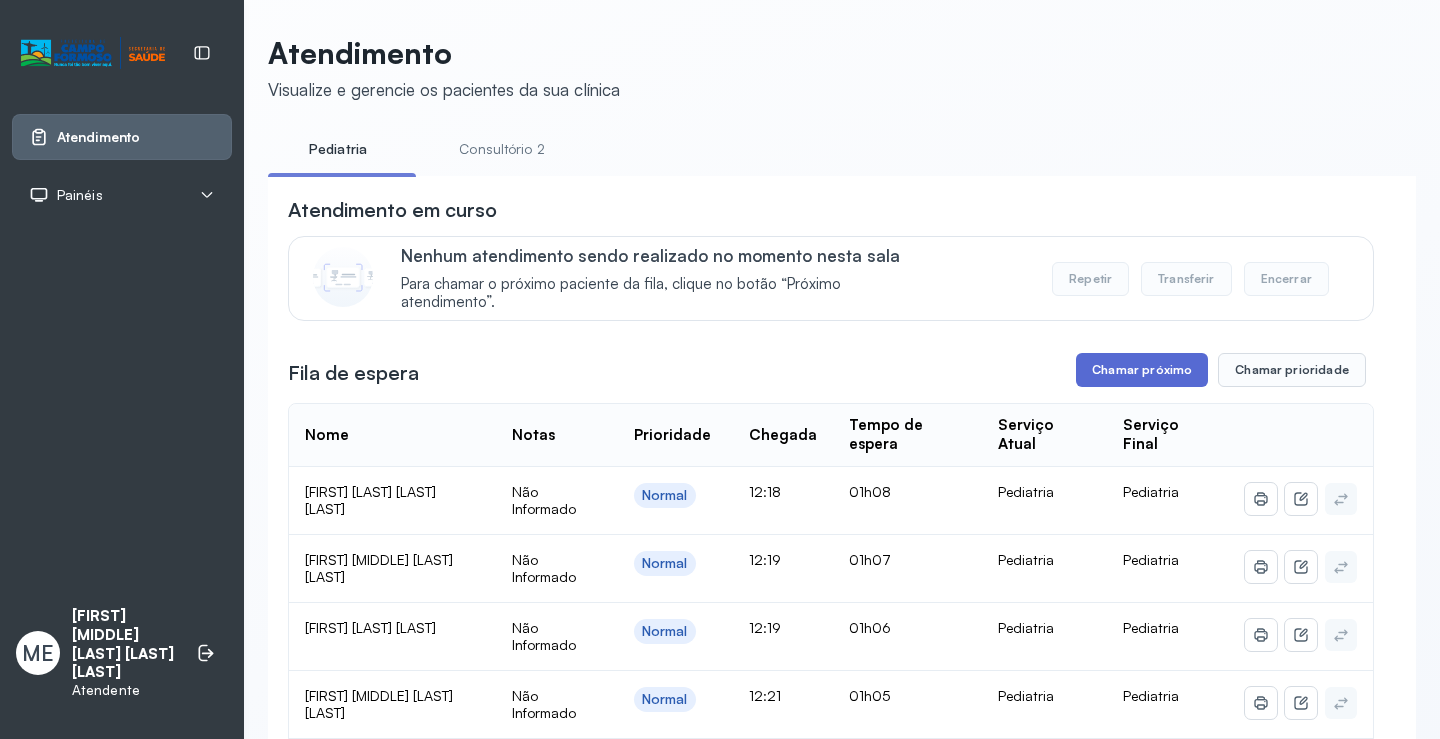 click on "Chamar próximo" at bounding box center (1142, 370) 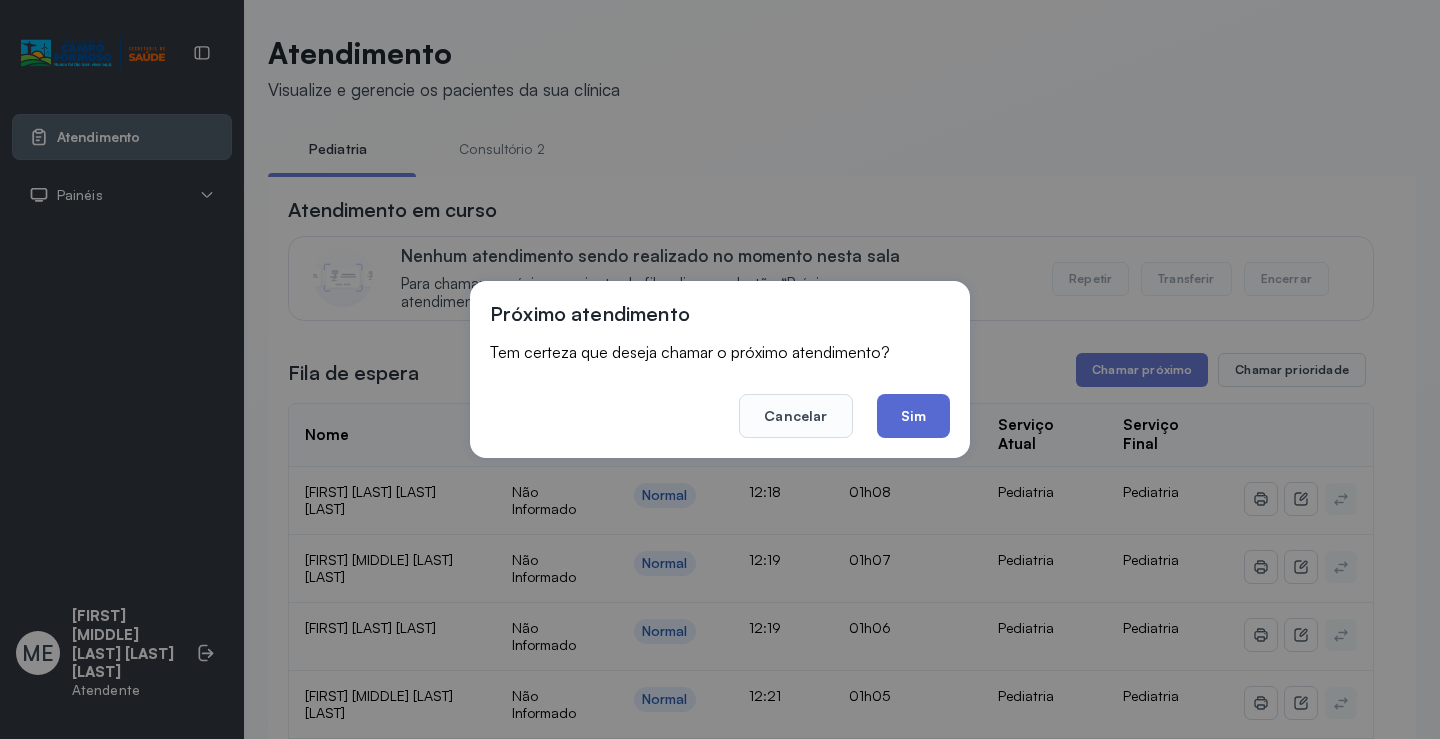 click on "Sim" 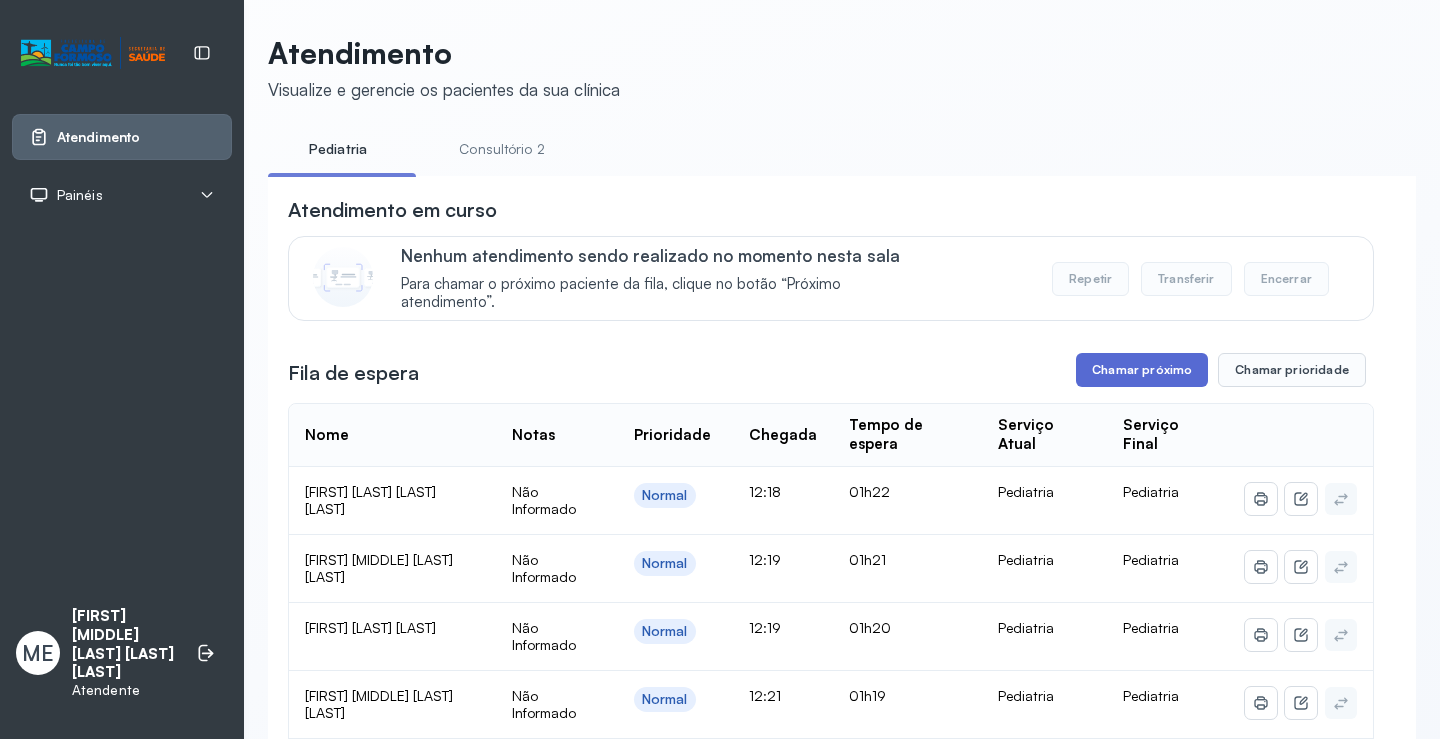 click on "Chamar próximo" at bounding box center (1142, 370) 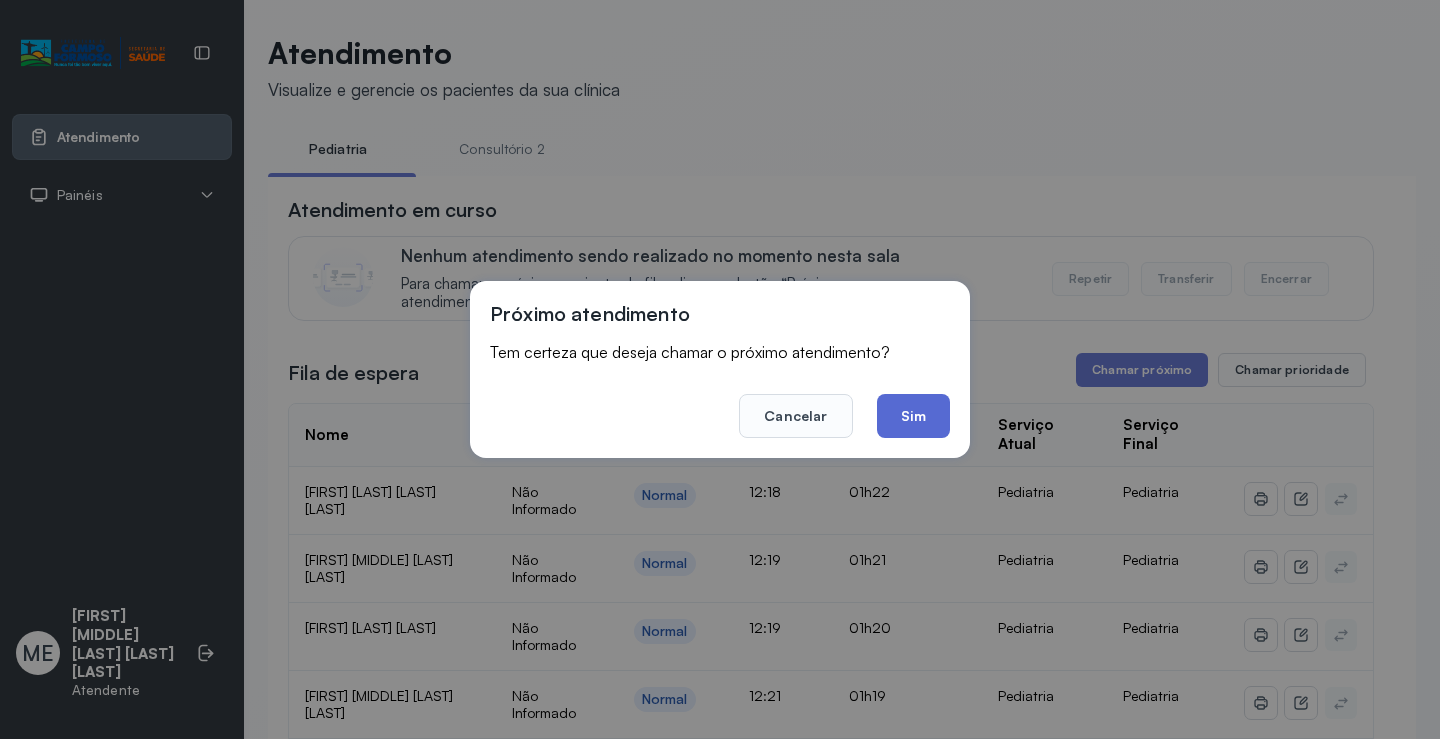 click on "Sim" 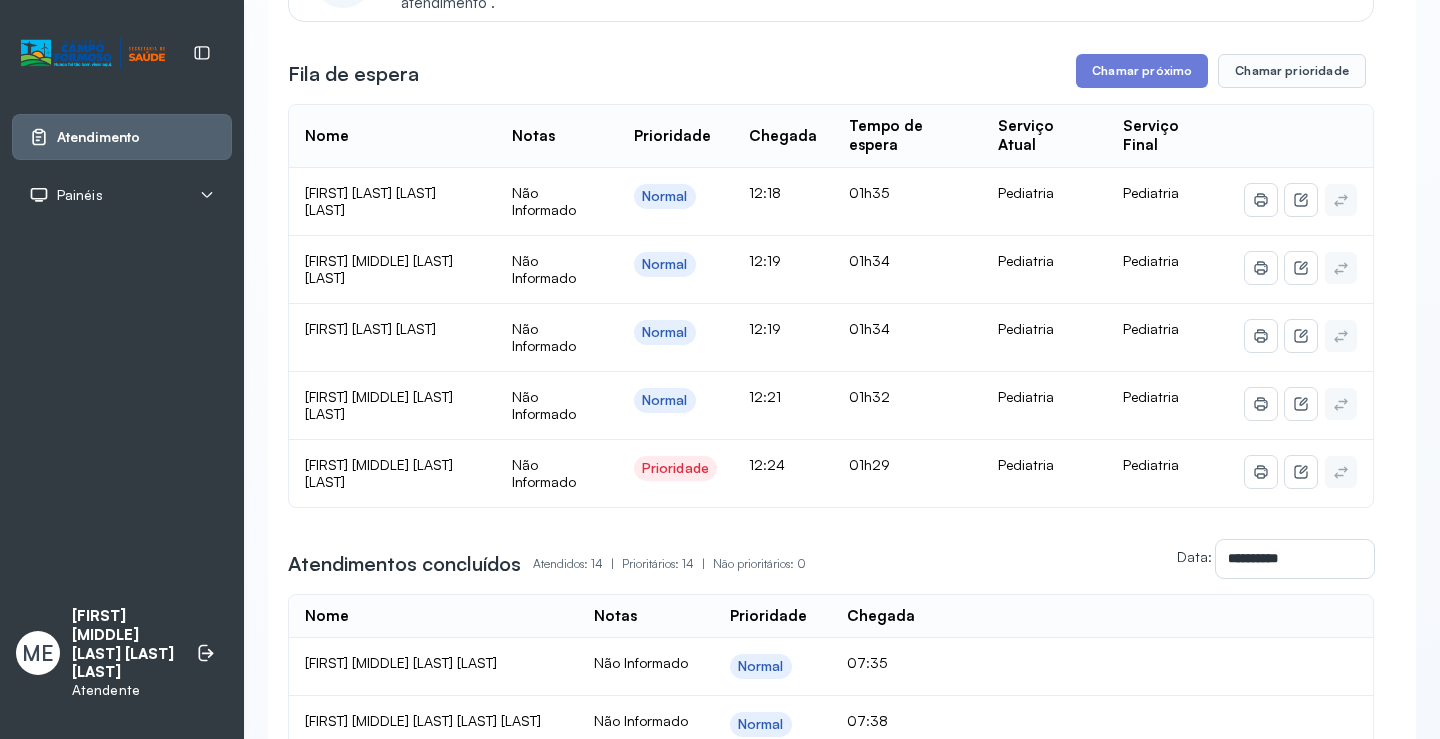 scroll, scrollTop: 100, scrollLeft: 0, axis: vertical 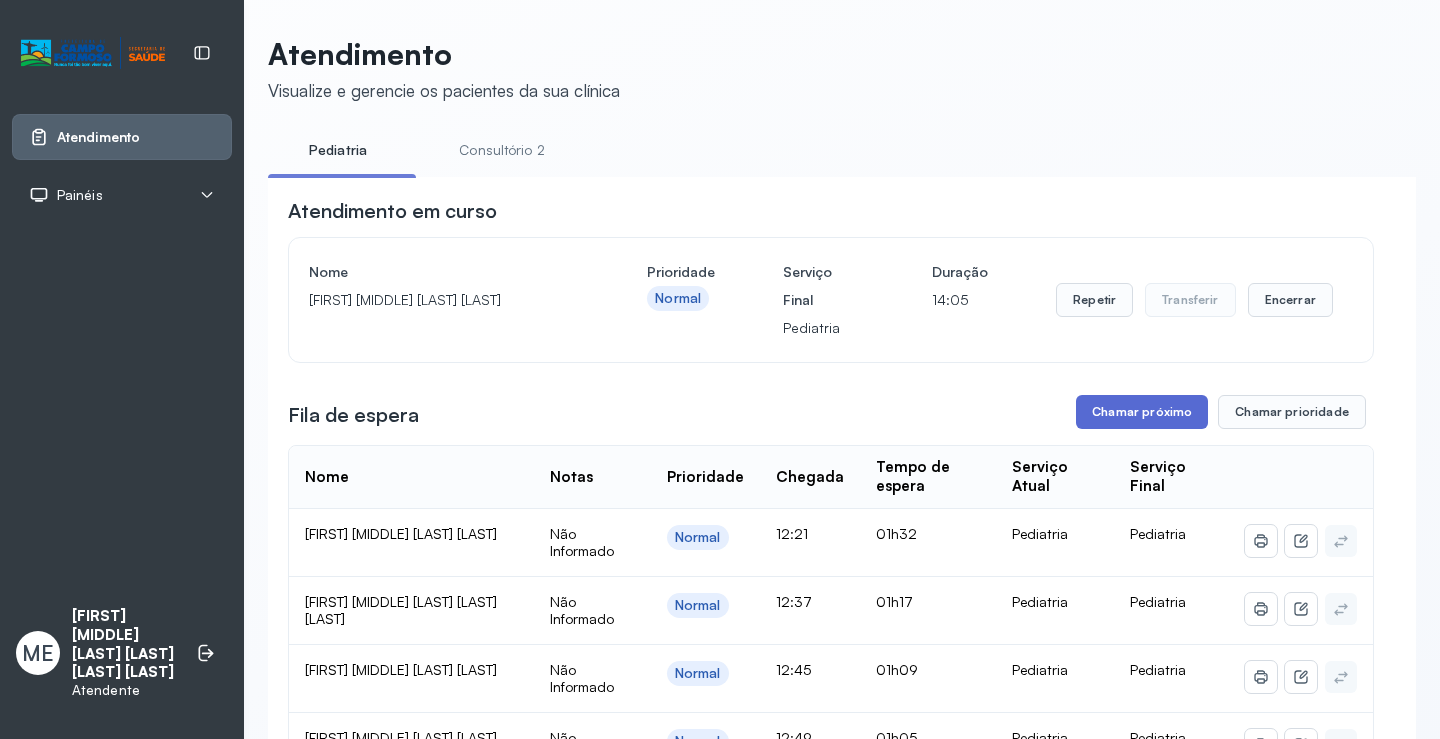 click on "Chamar próximo" at bounding box center (1142, 412) 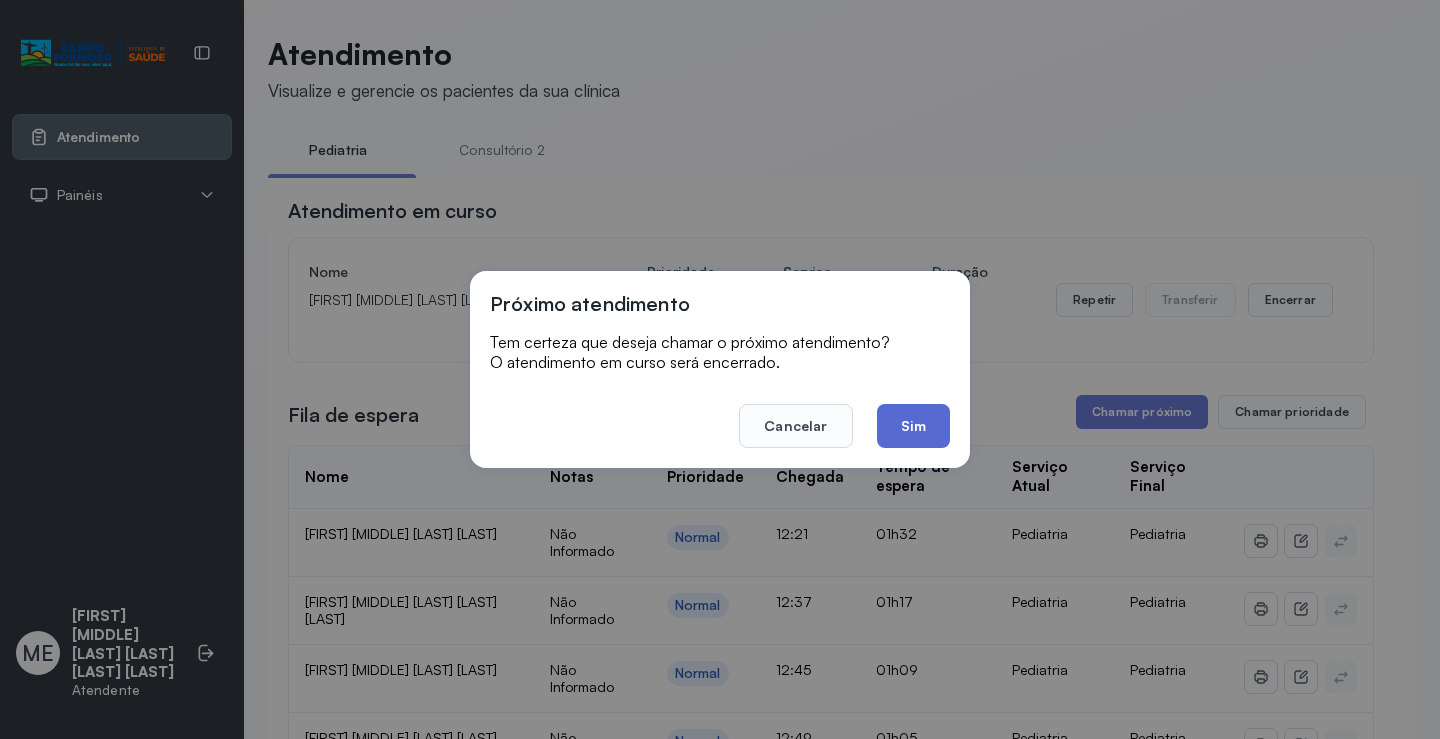 click on "Sim" 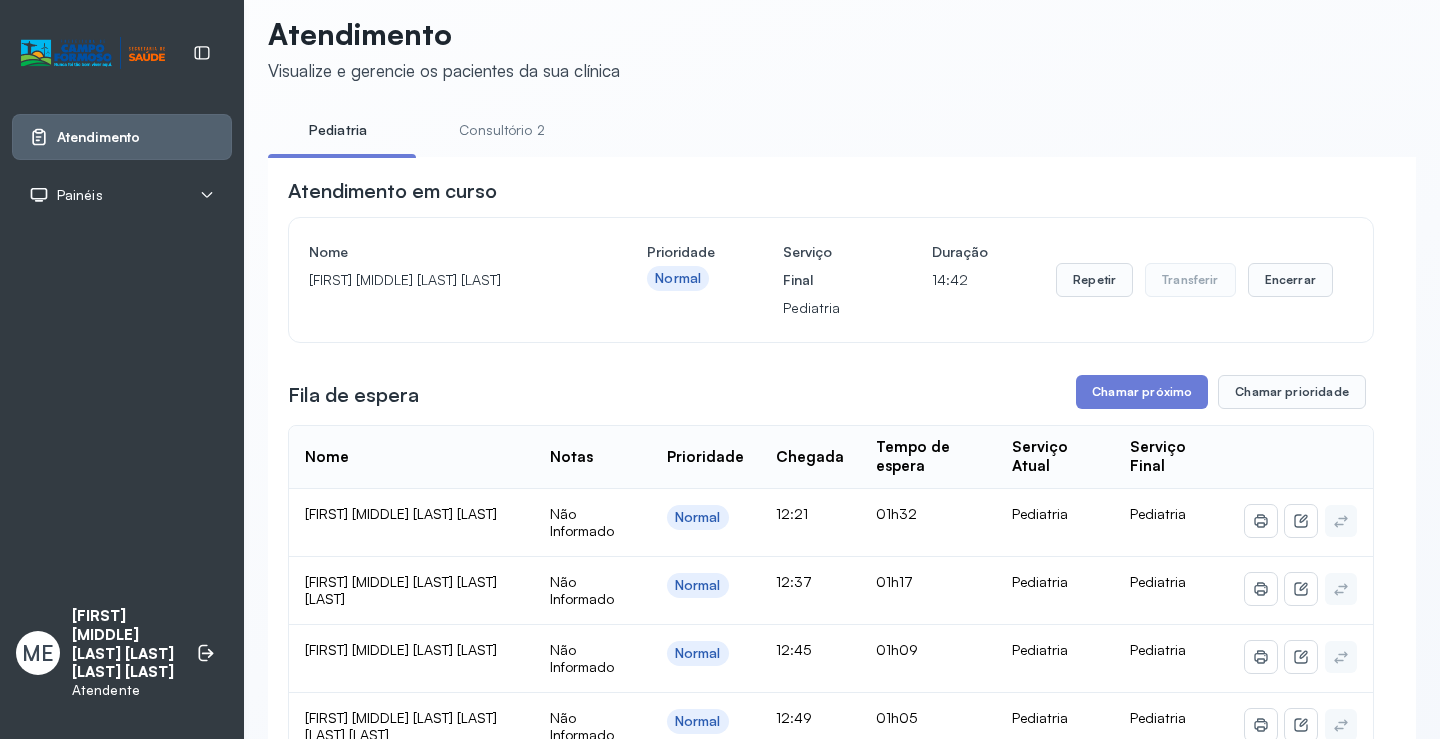 scroll, scrollTop: 0, scrollLeft: 0, axis: both 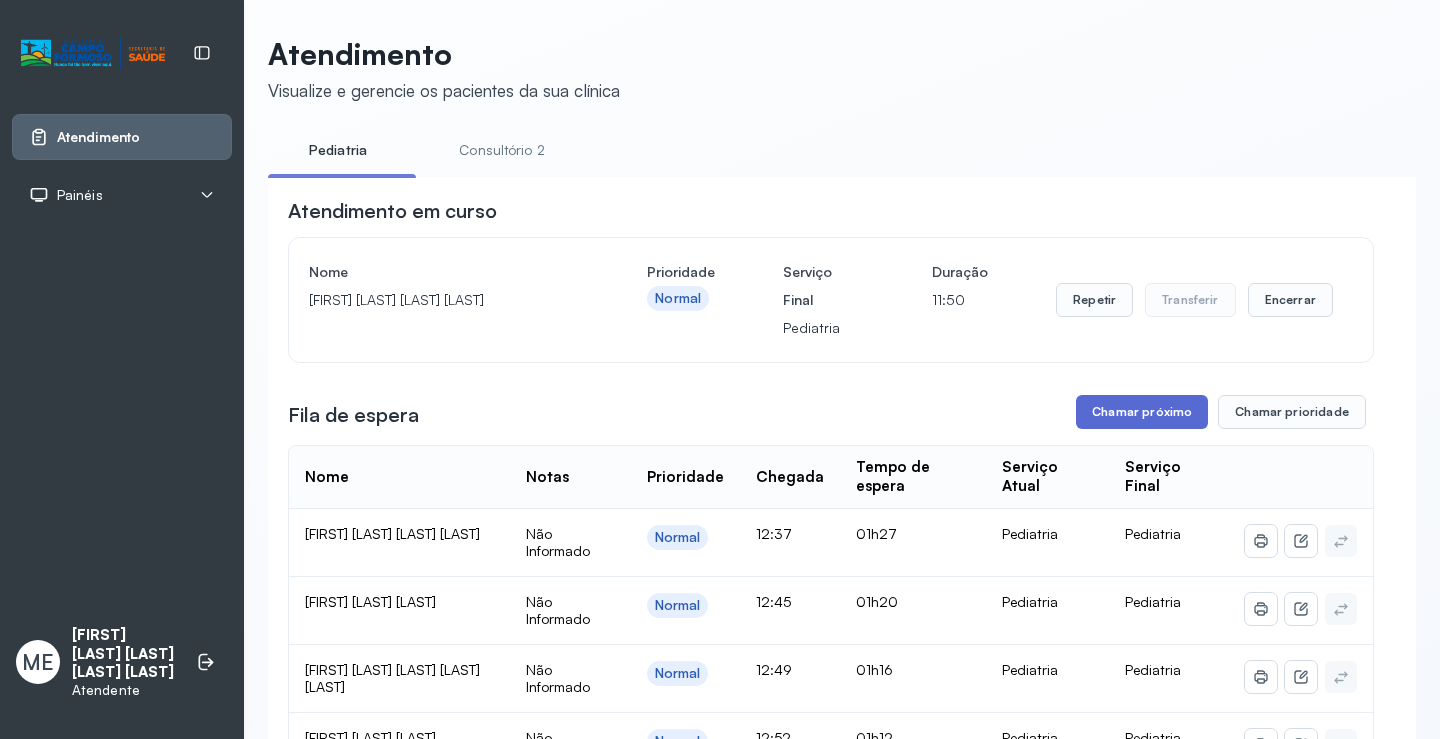 click on "Chamar próximo" at bounding box center (1142, 412) 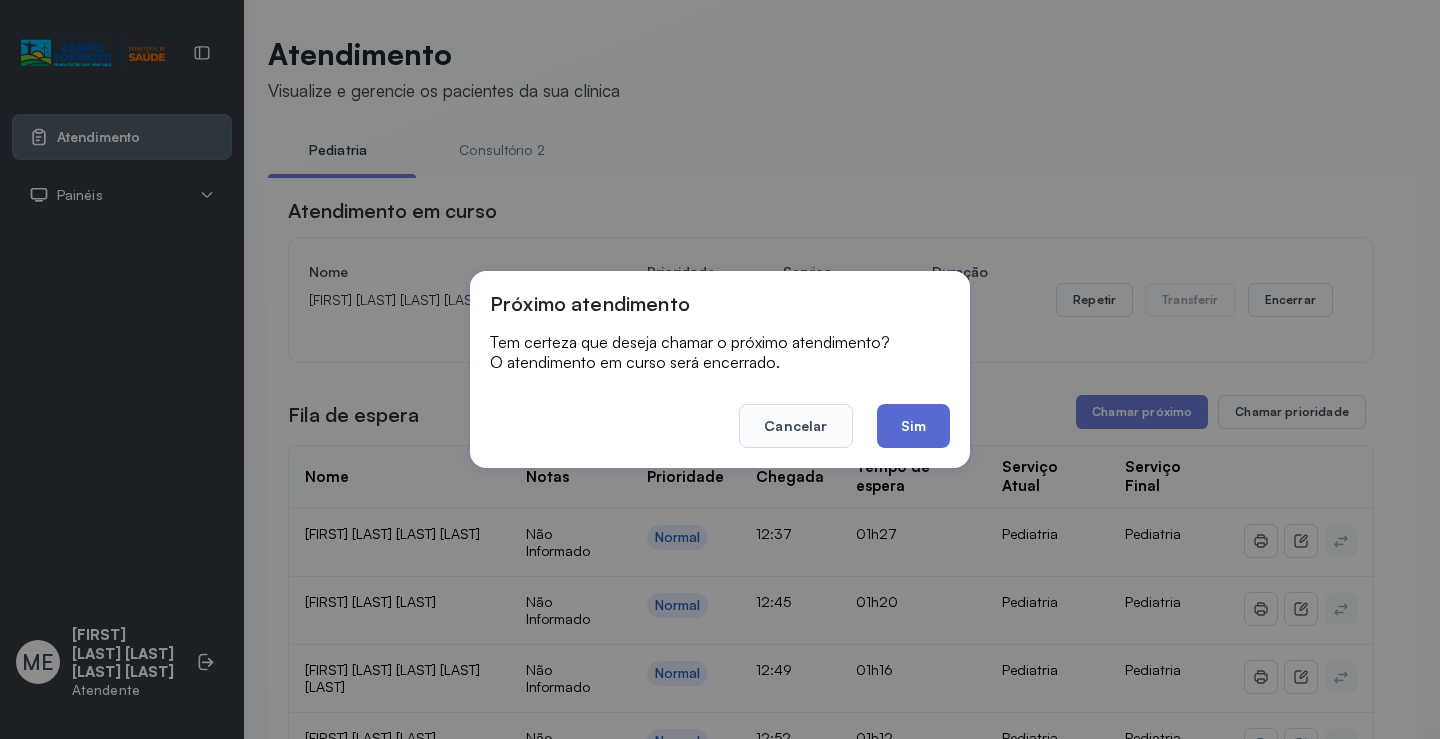 click on "Sim" 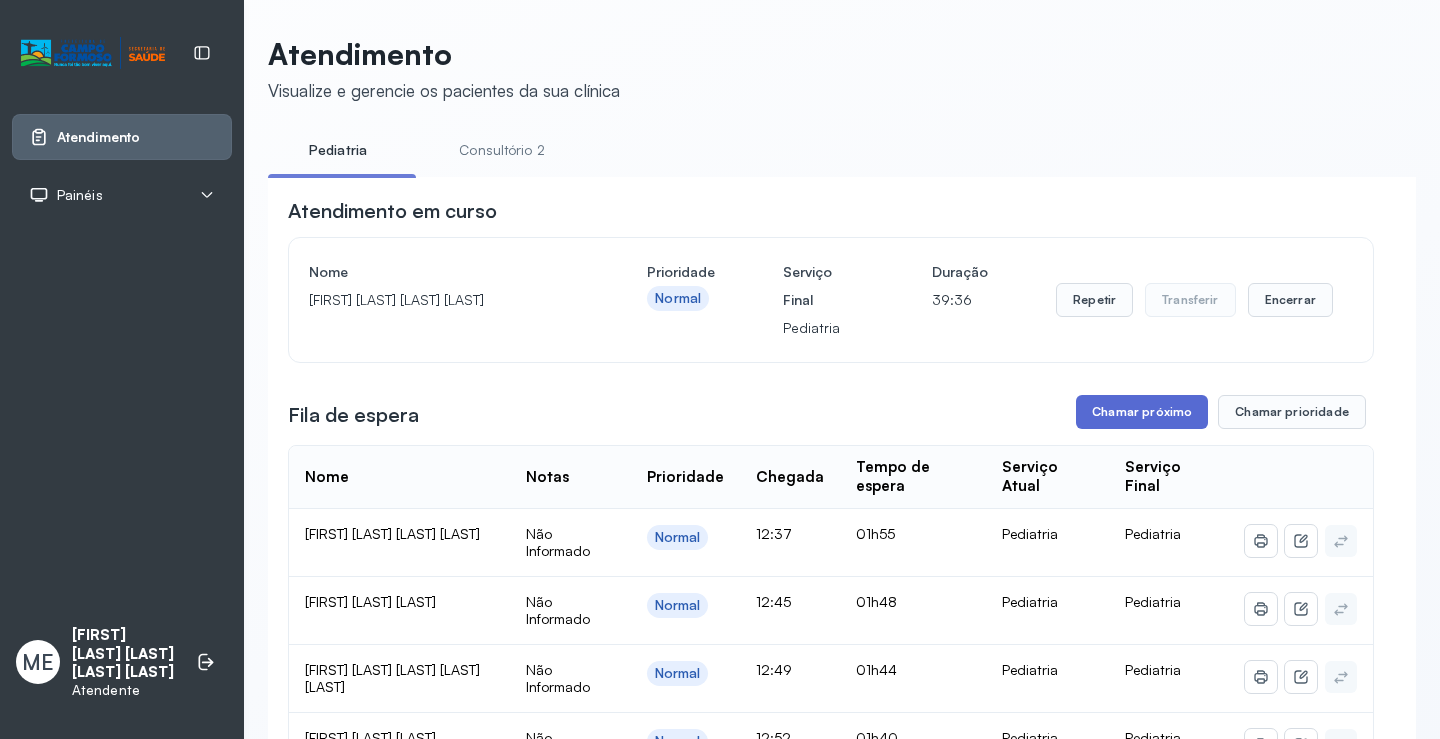 click on "Chamar próximo" at bounding box center (1142, 412) 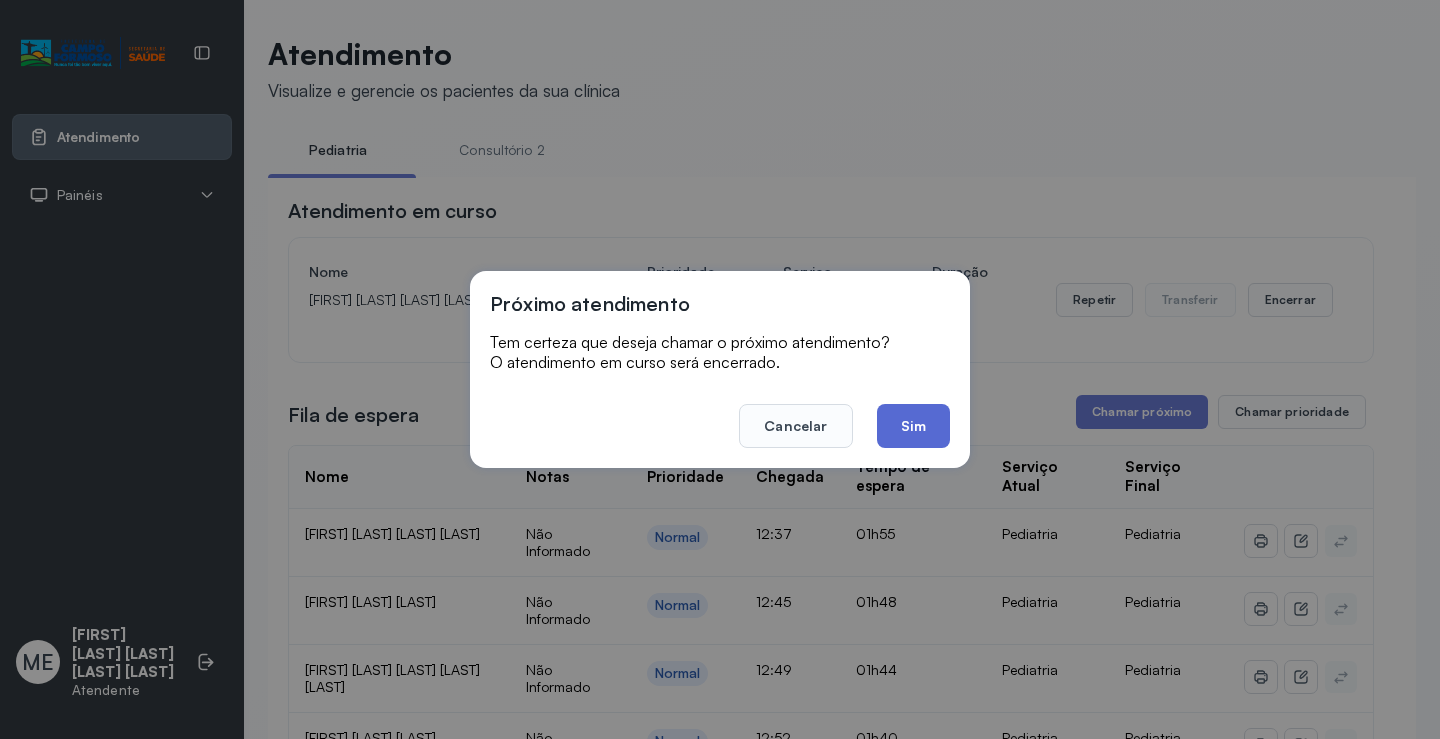 click on "Sim" 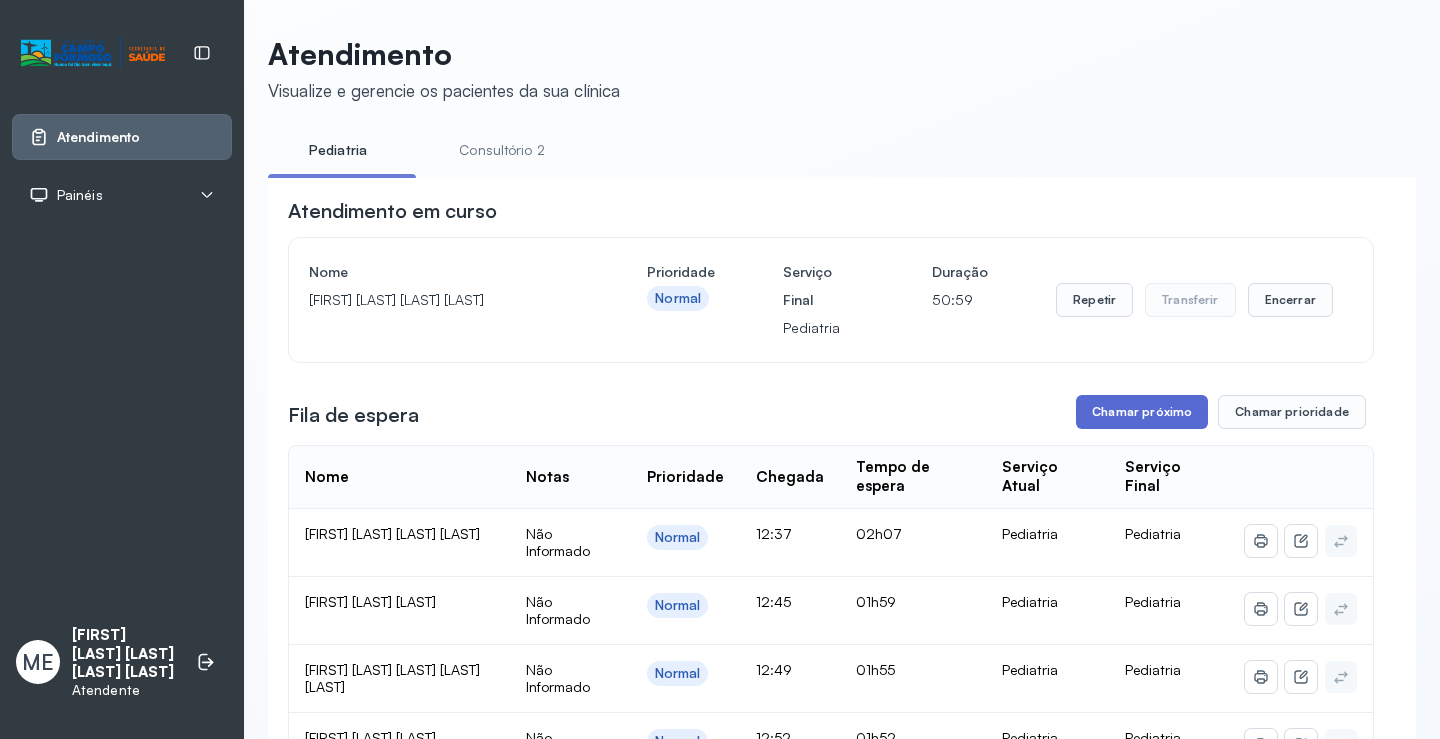 click on "Chamar próximo" at bounding box center [1142, 412] 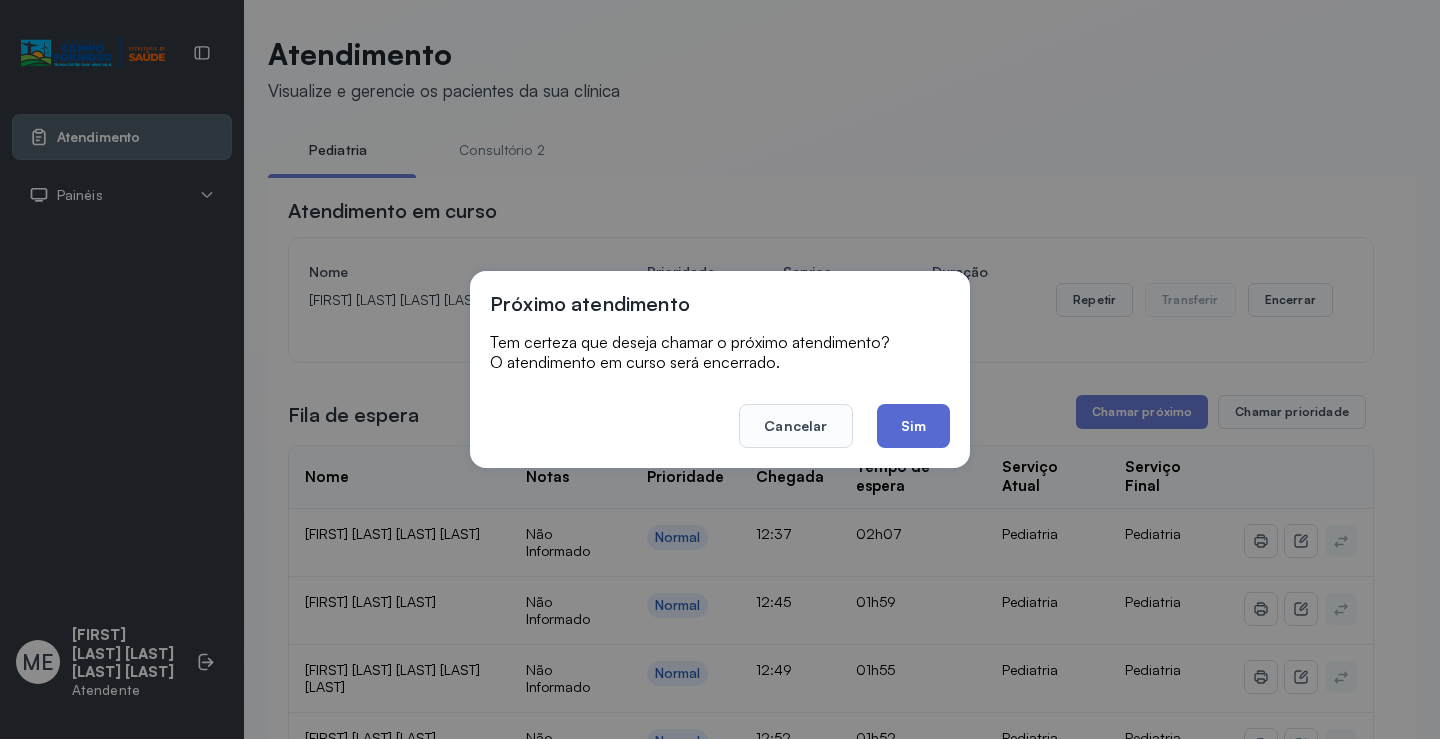 click on "Sim" 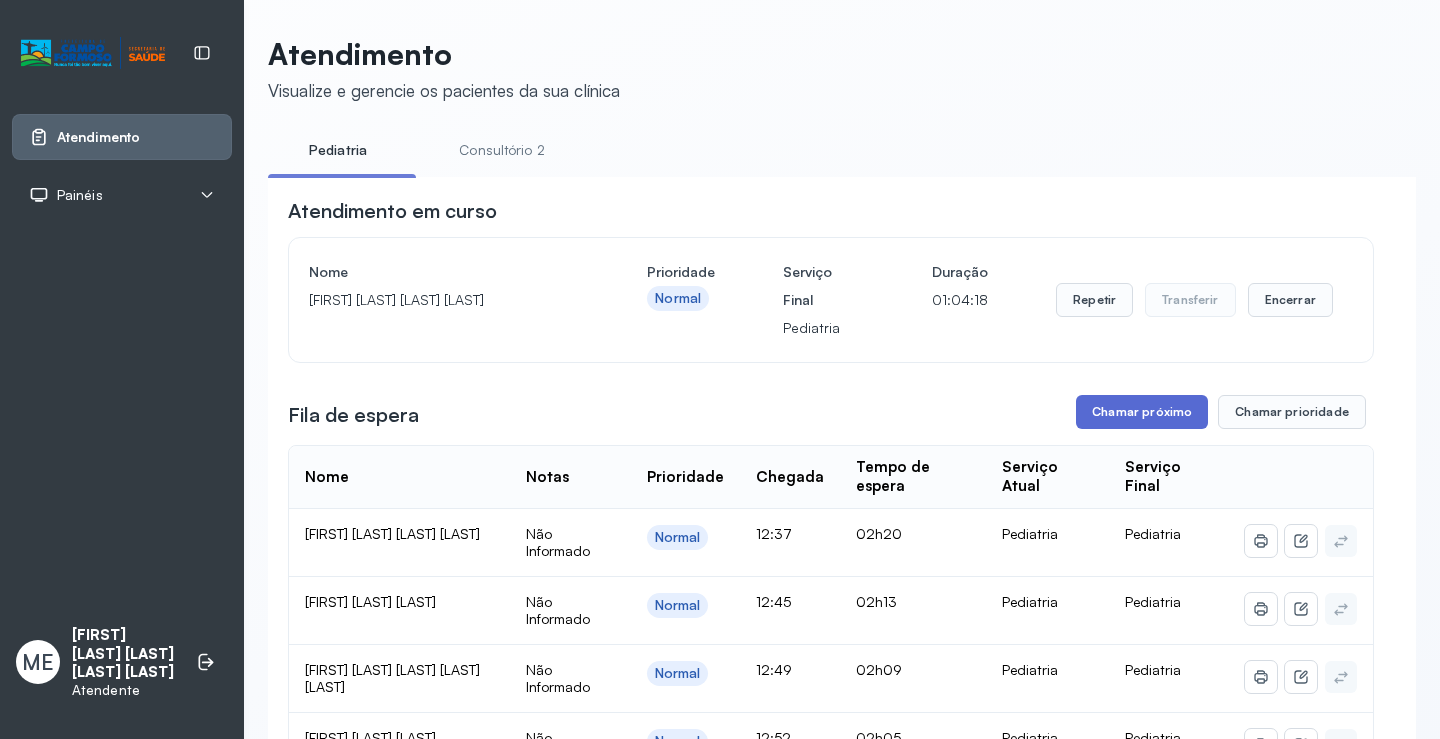 click on "Chamar próximo" at bounding box center (1142, 412) 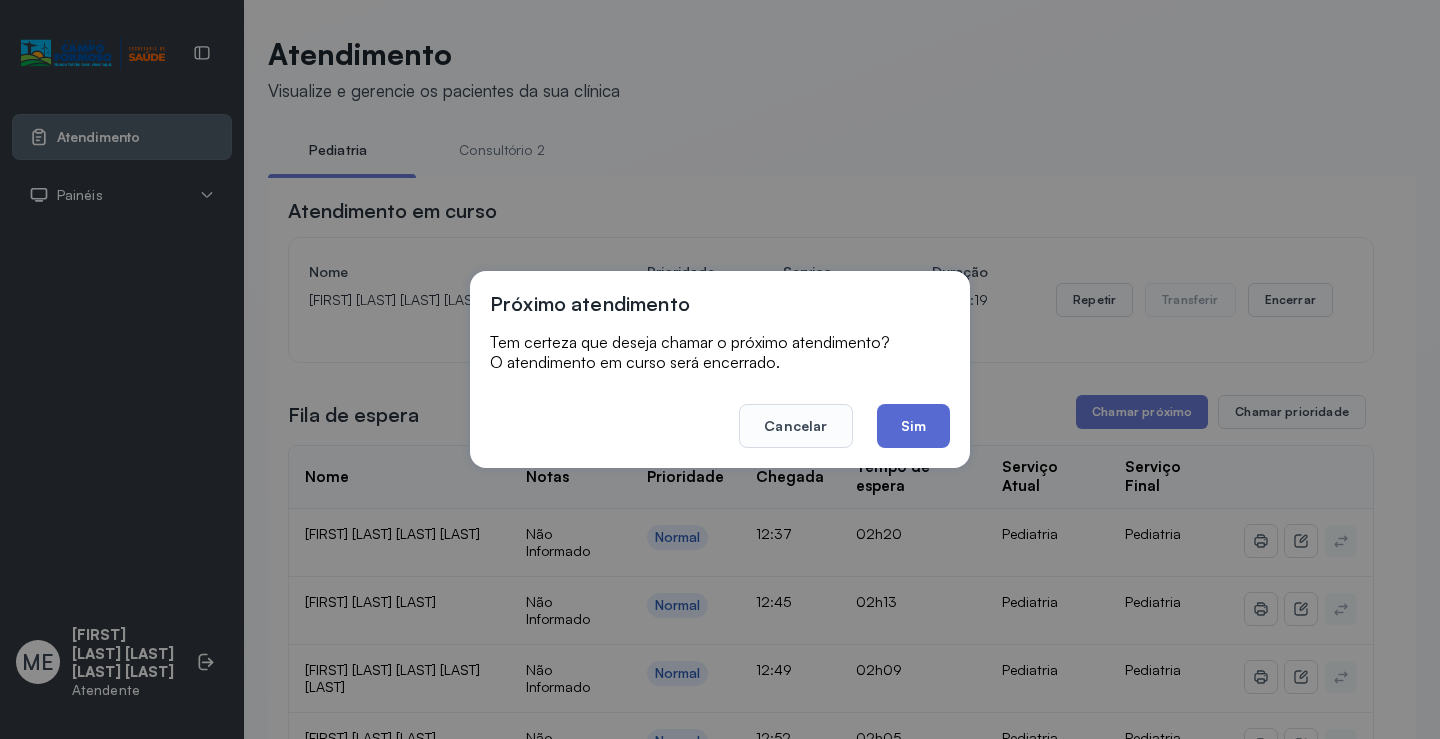 click on "Sim" 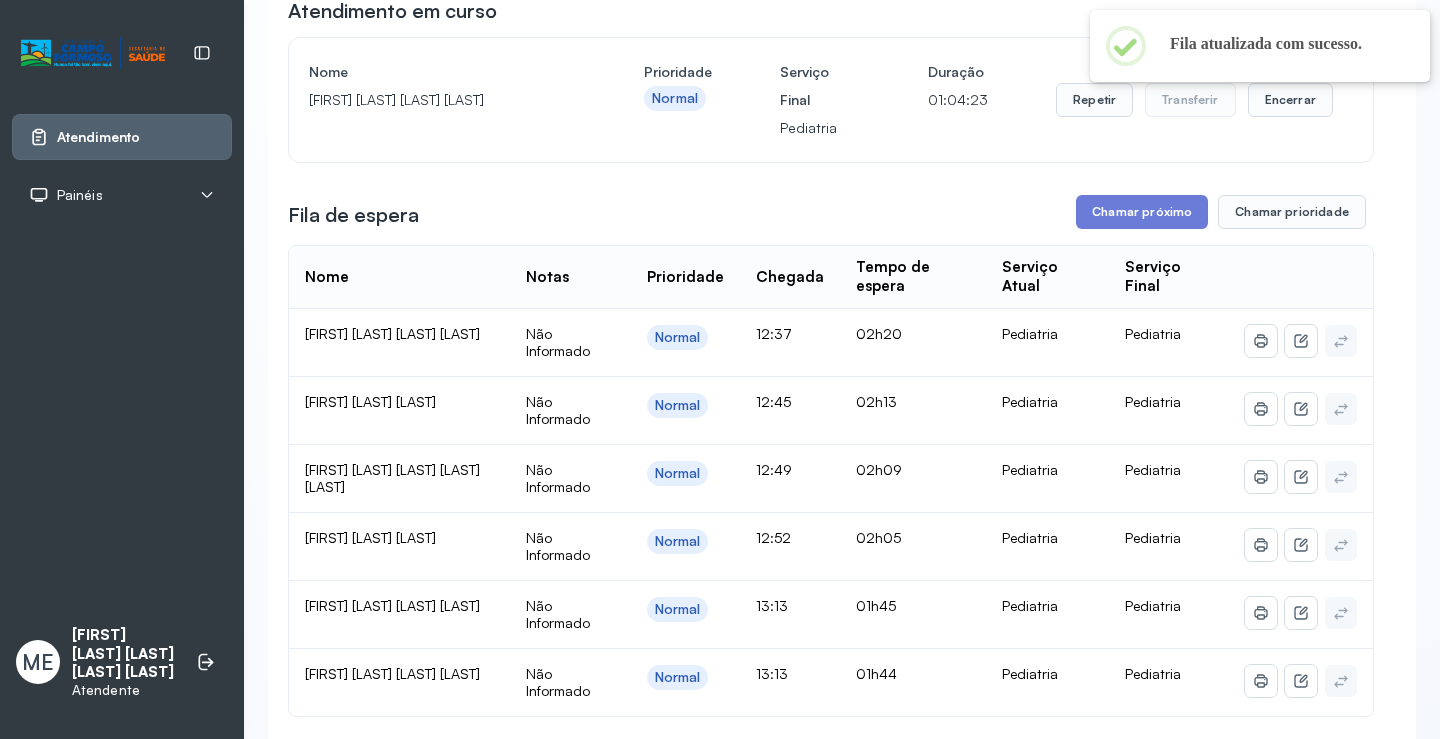 scroll, scrollTop: 300, scrollLeft: 0, axis: vertical 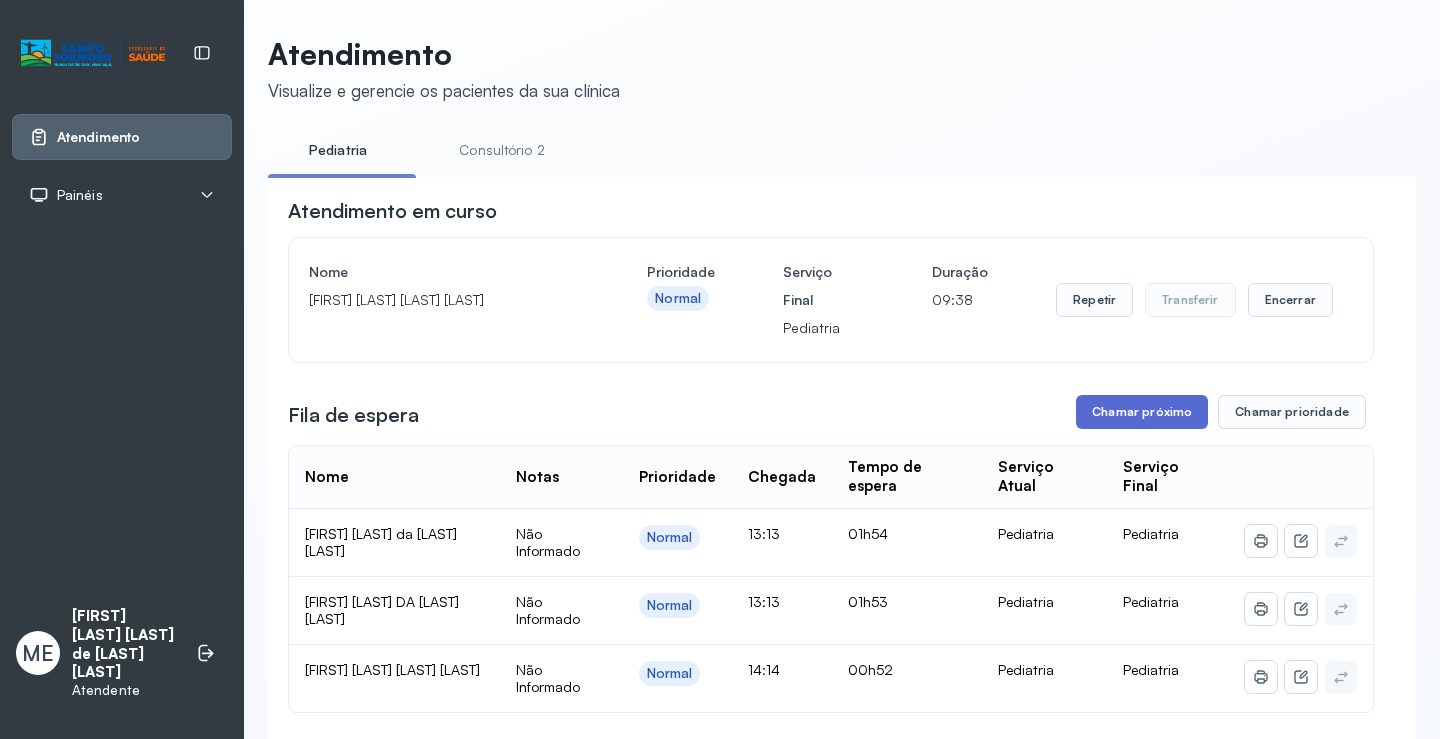 click on "Chamar próximo" at bounding box center [1142, 412] 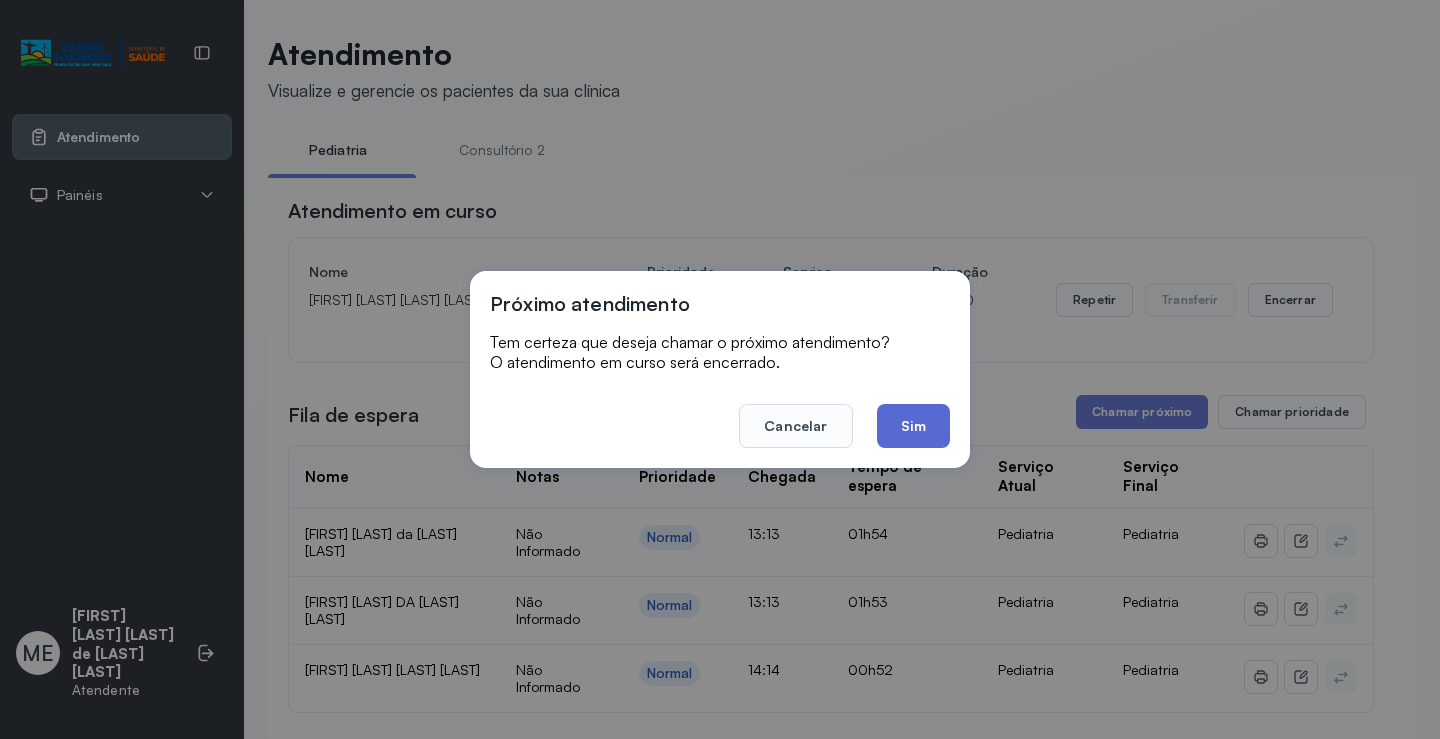click on "Sim" 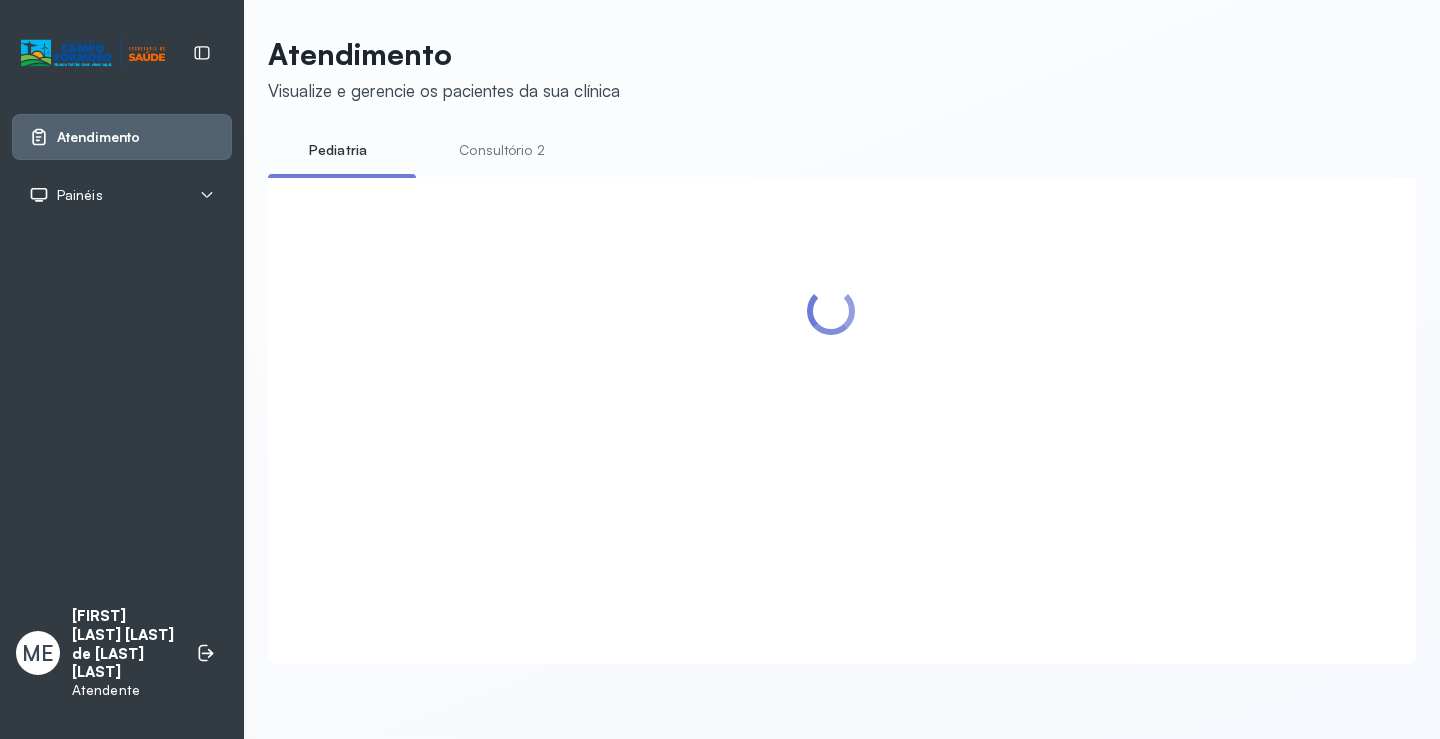 scroll, scrollTop: 1, scrollLeft: 0, axis: vertical 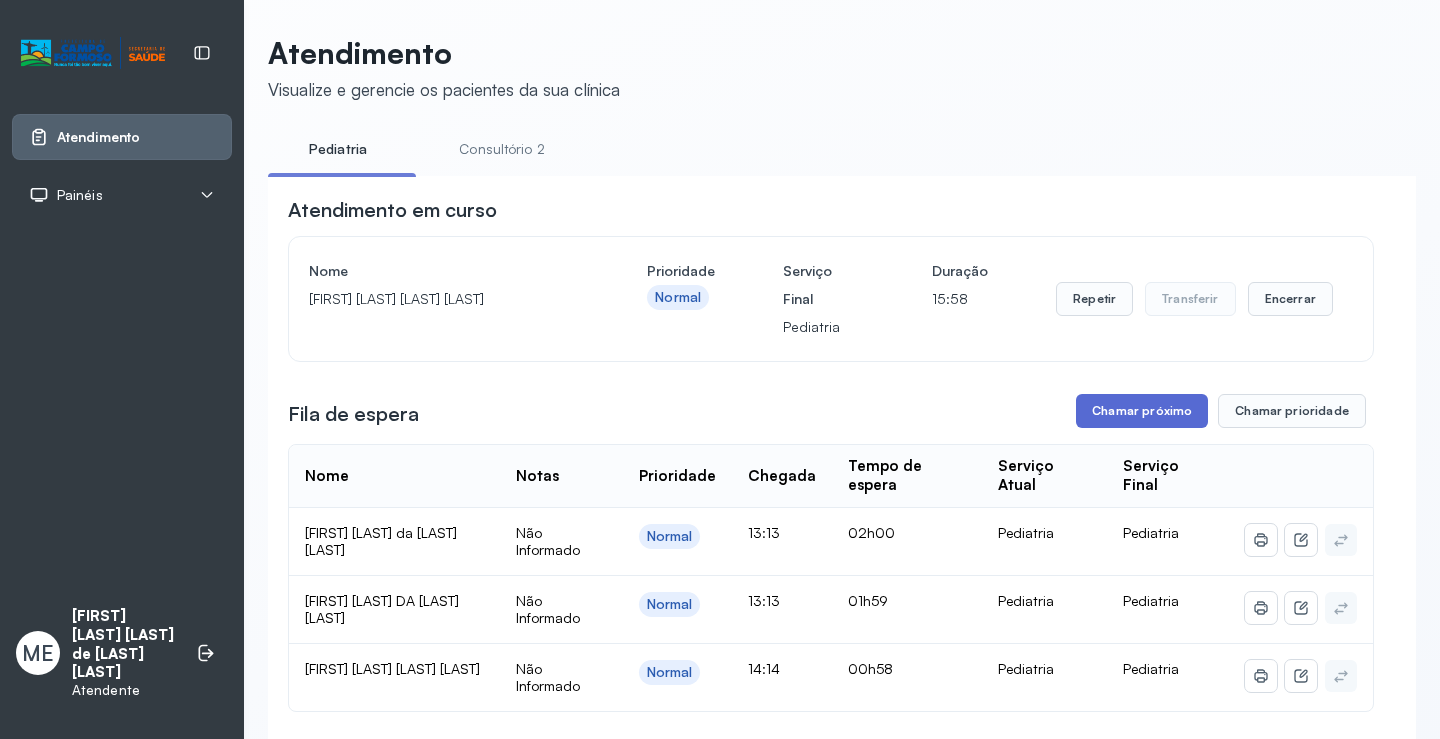 click on "Chamar próximo" at bounding box center [1142, 411] 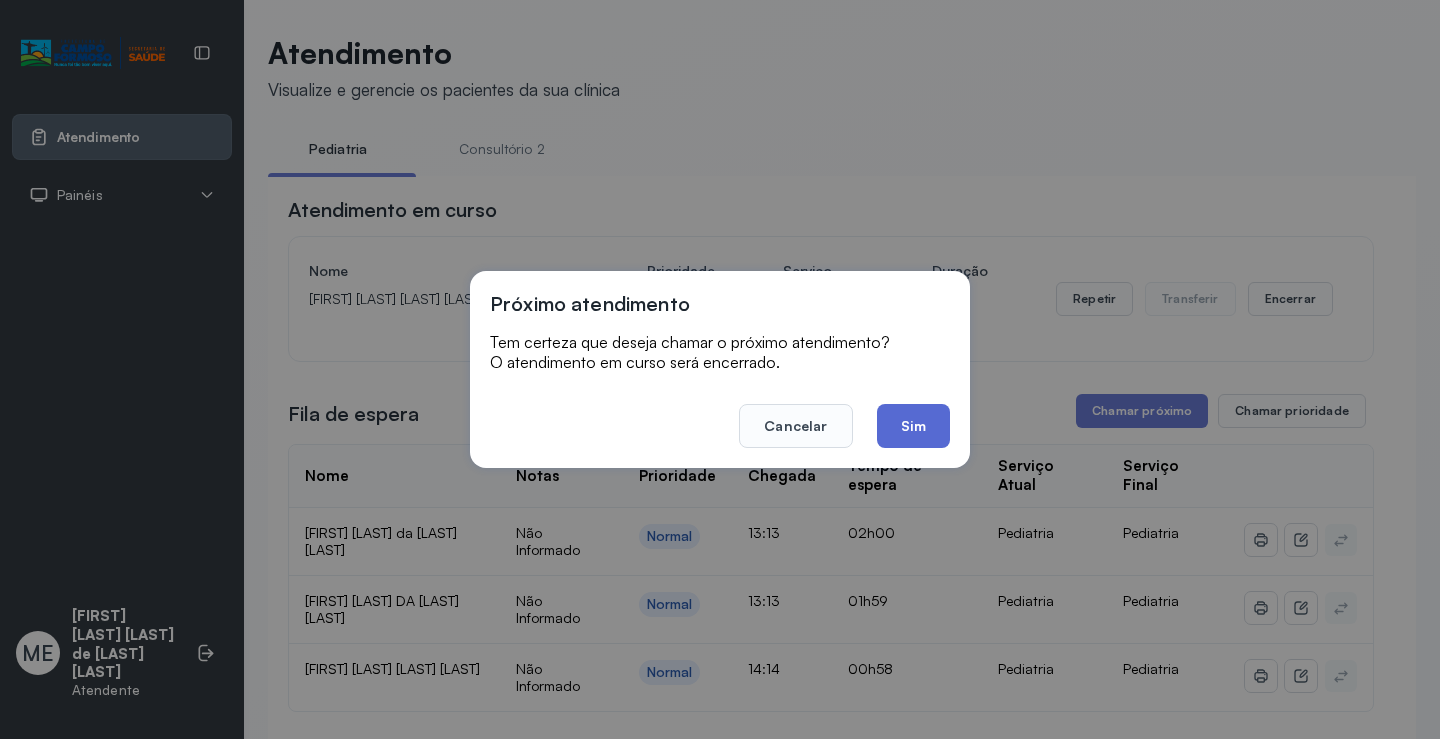click on "Sim" 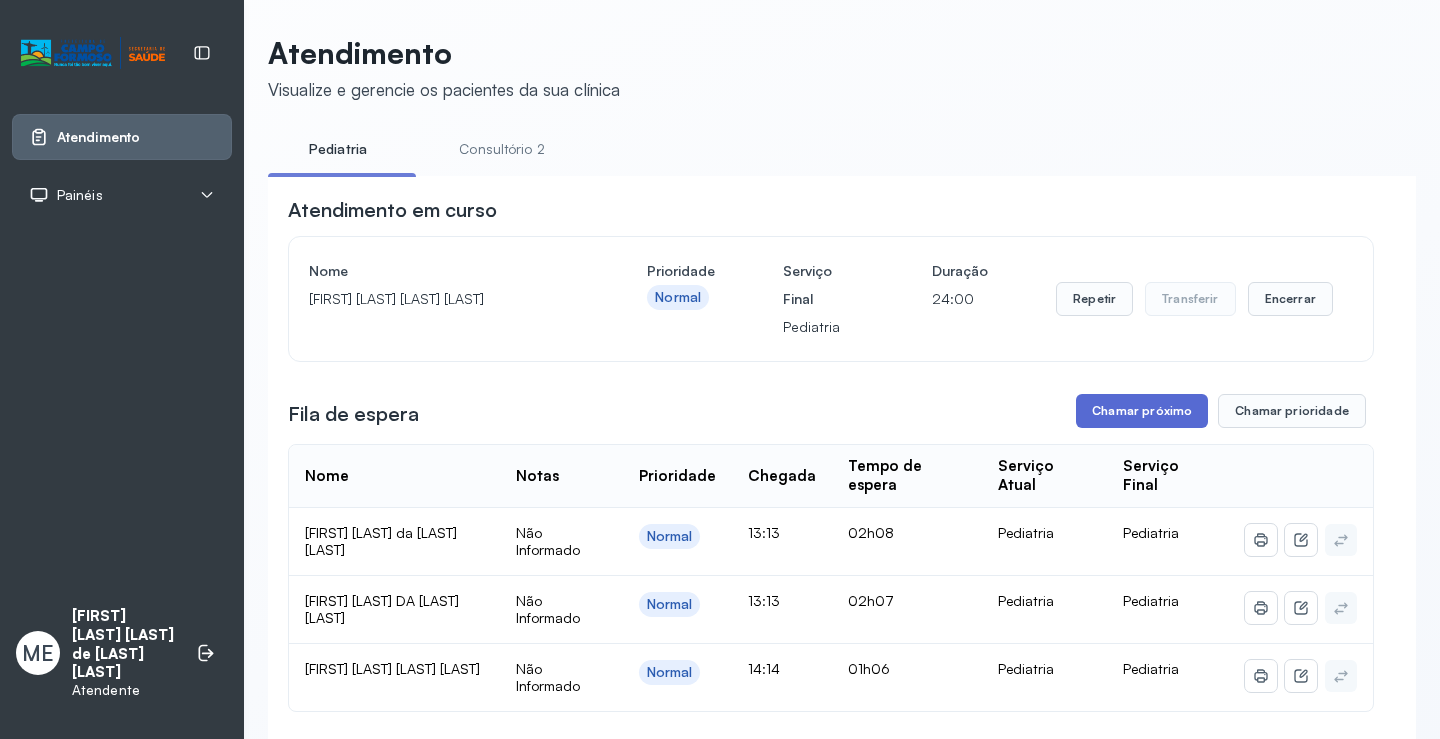 click on "Chamar próximo" at bounding box center [1142, 411] 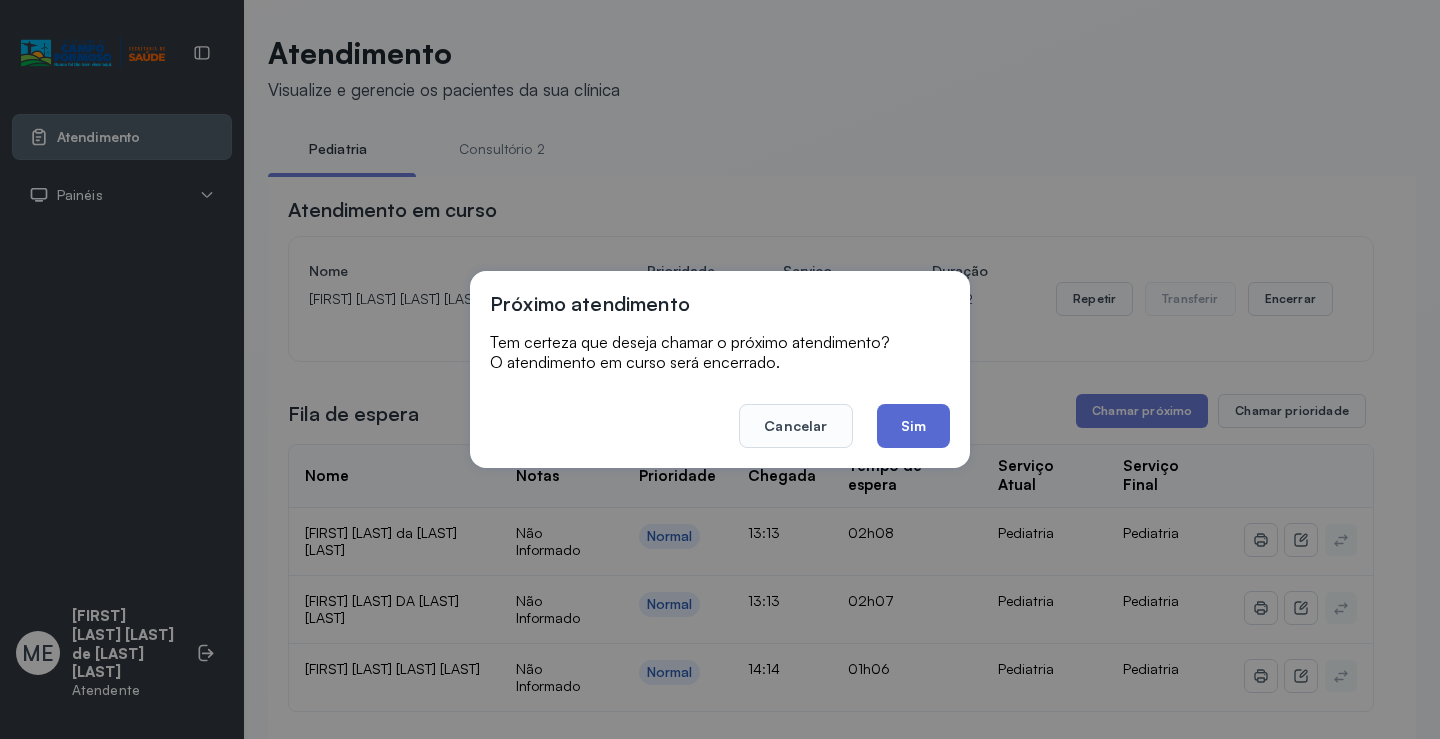 click on "Sim" 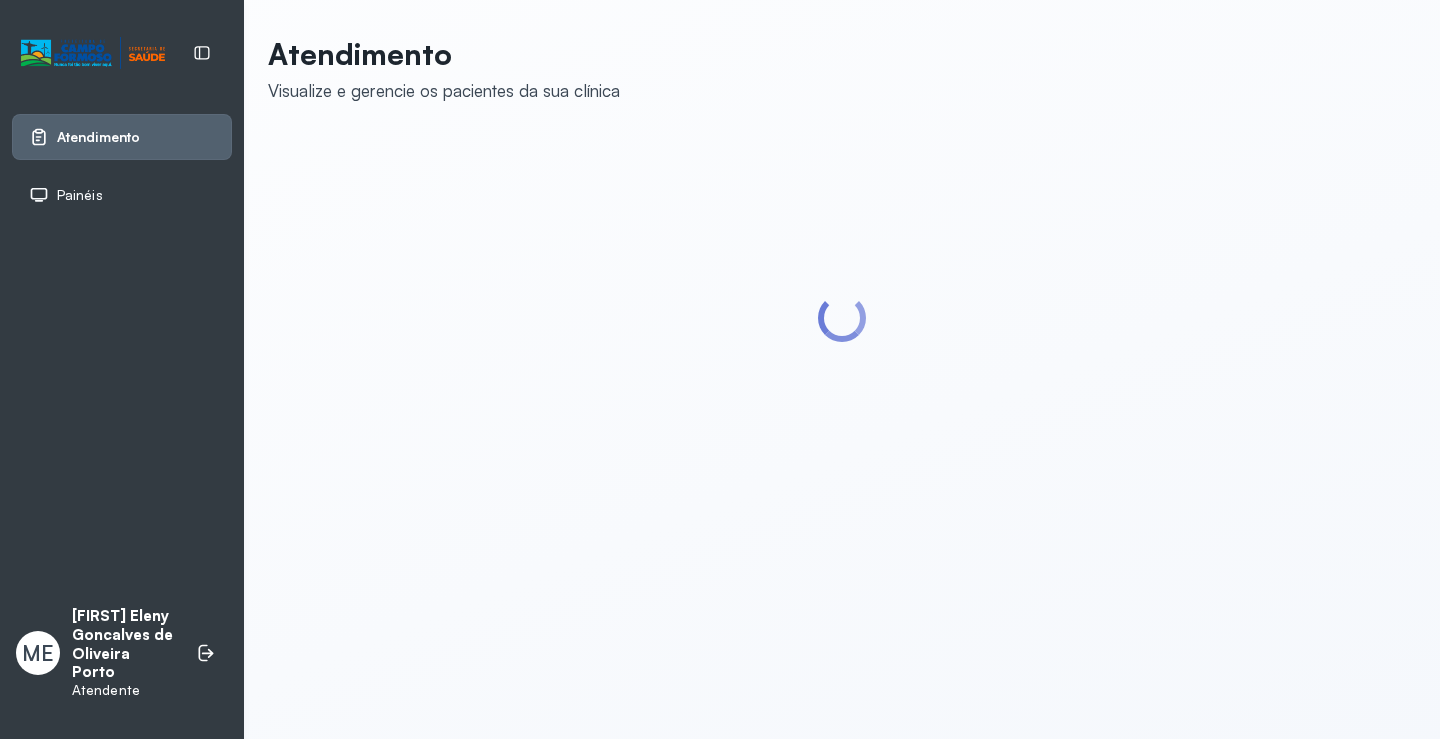 scroll, scrollTop: 0, scrollLeft: 0, axis: both 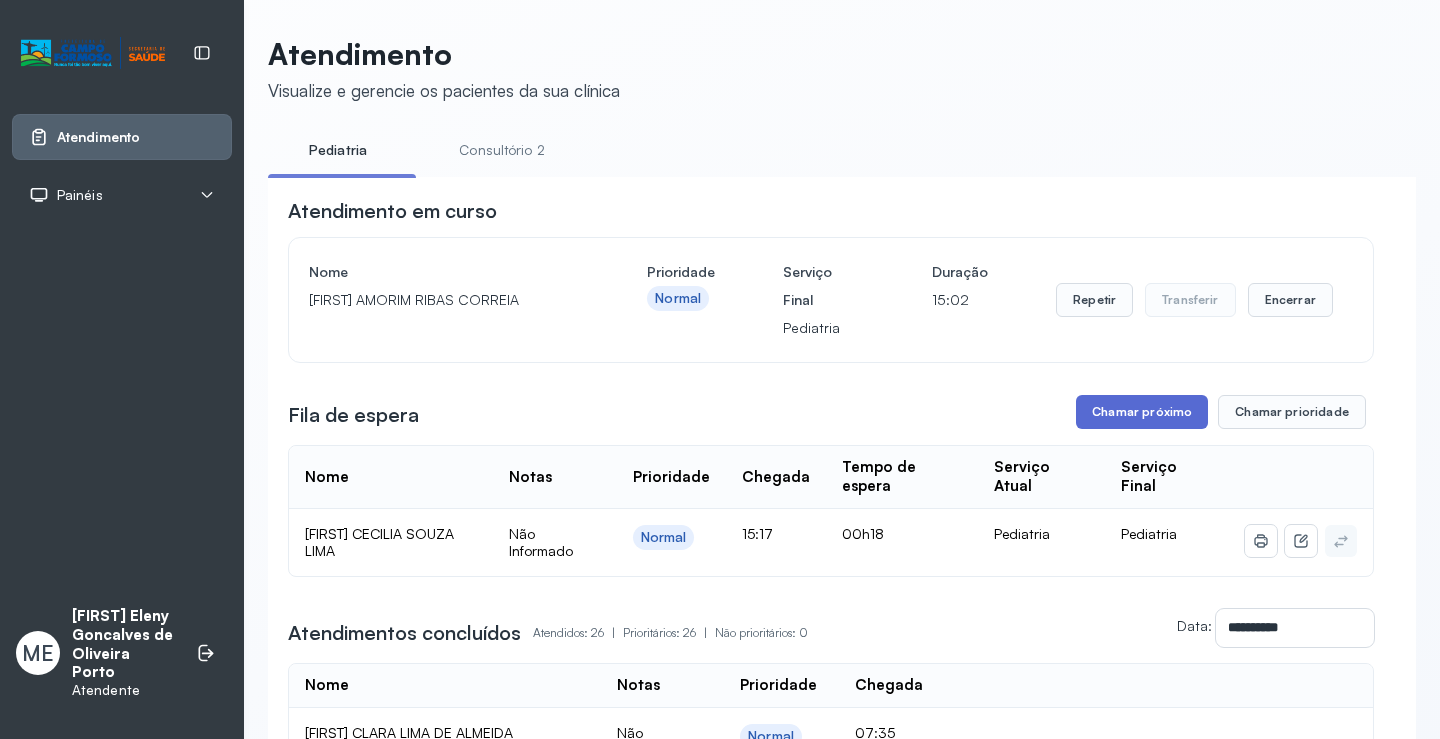click on "Chamar próximo" at bounding box center [1142, 412] 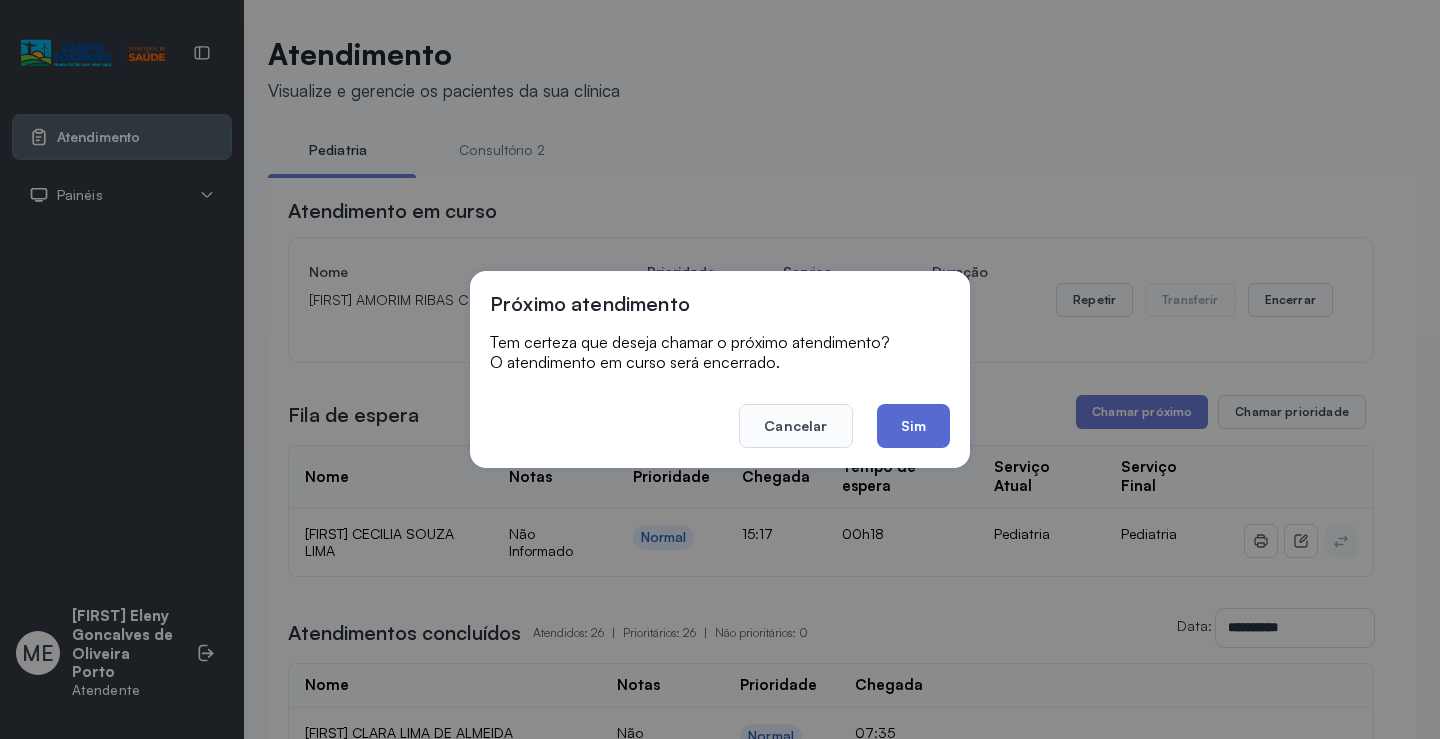 click on "Sim" 